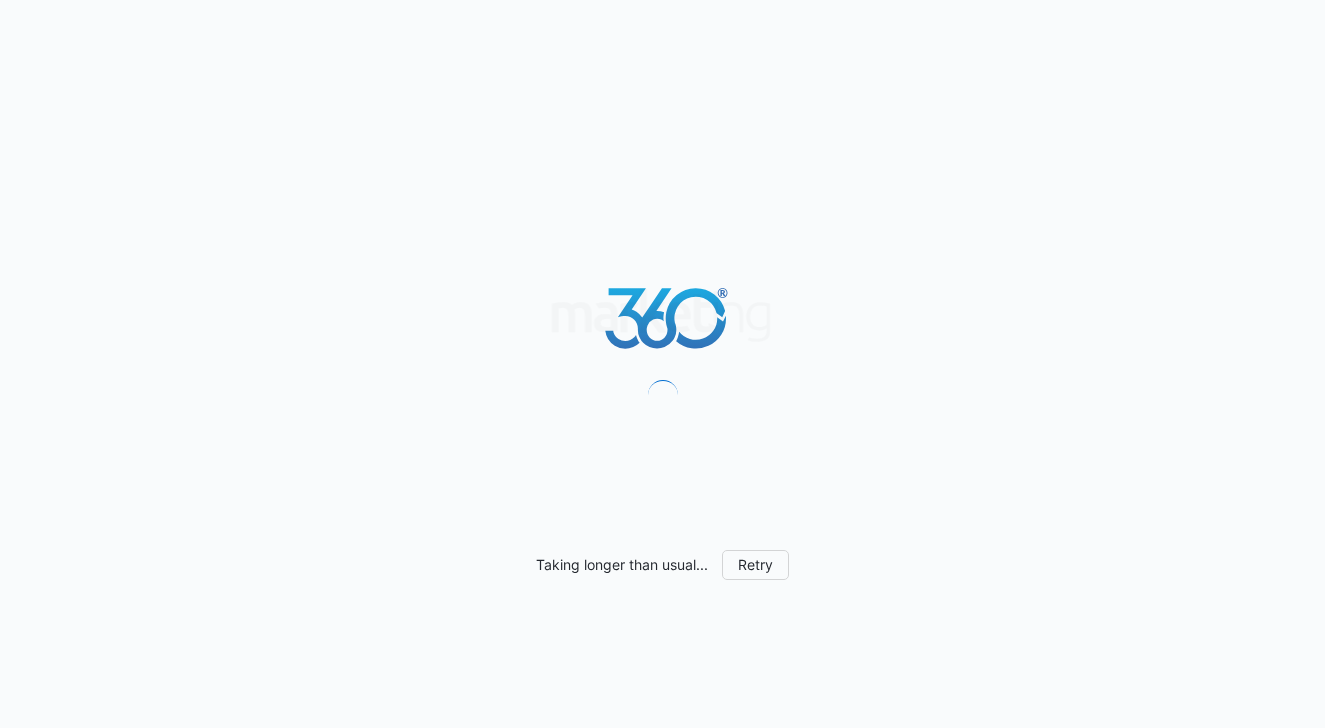 scroll, scrollTop: 0, scrollLeft: 0, axis: both 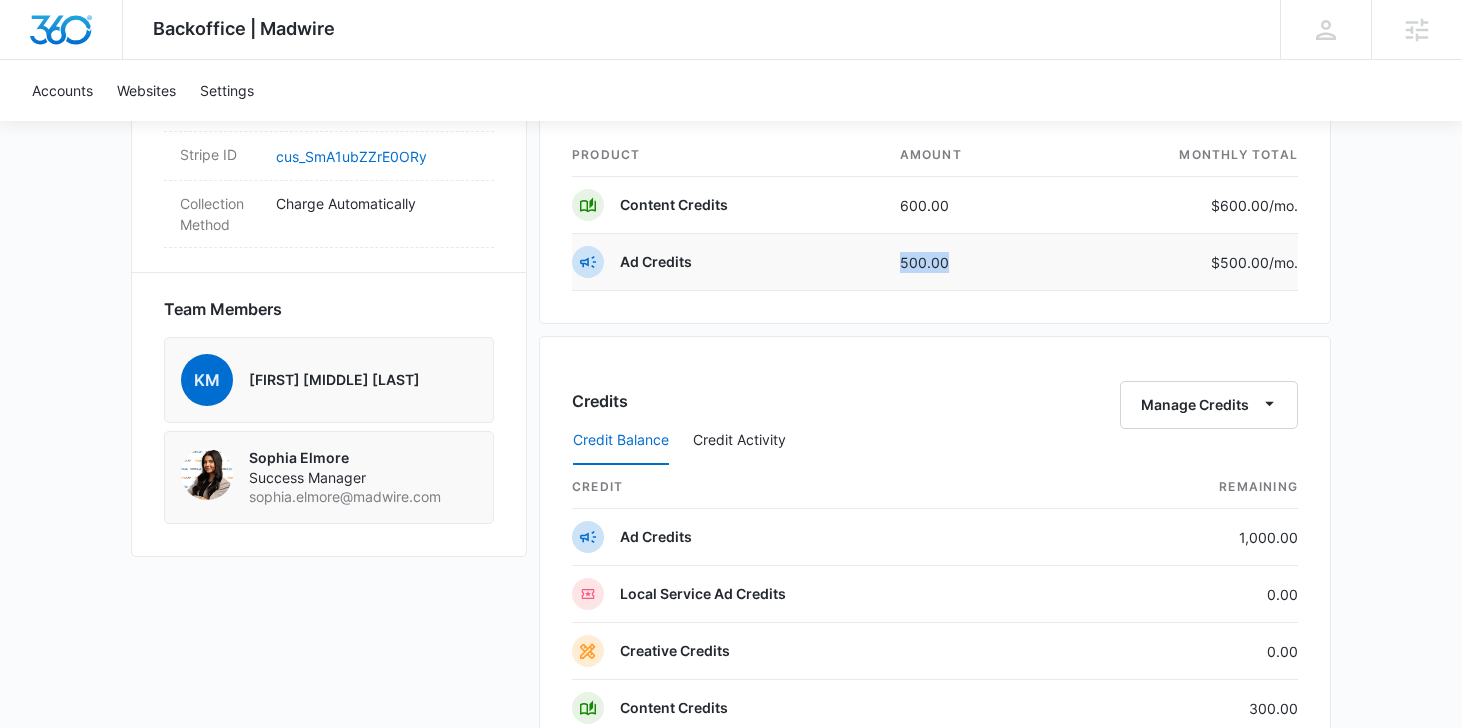 drag, startPoint x: 892, startPoint y: 254, endPoint x: 963, endPoint y: 262, distance: 71.44928 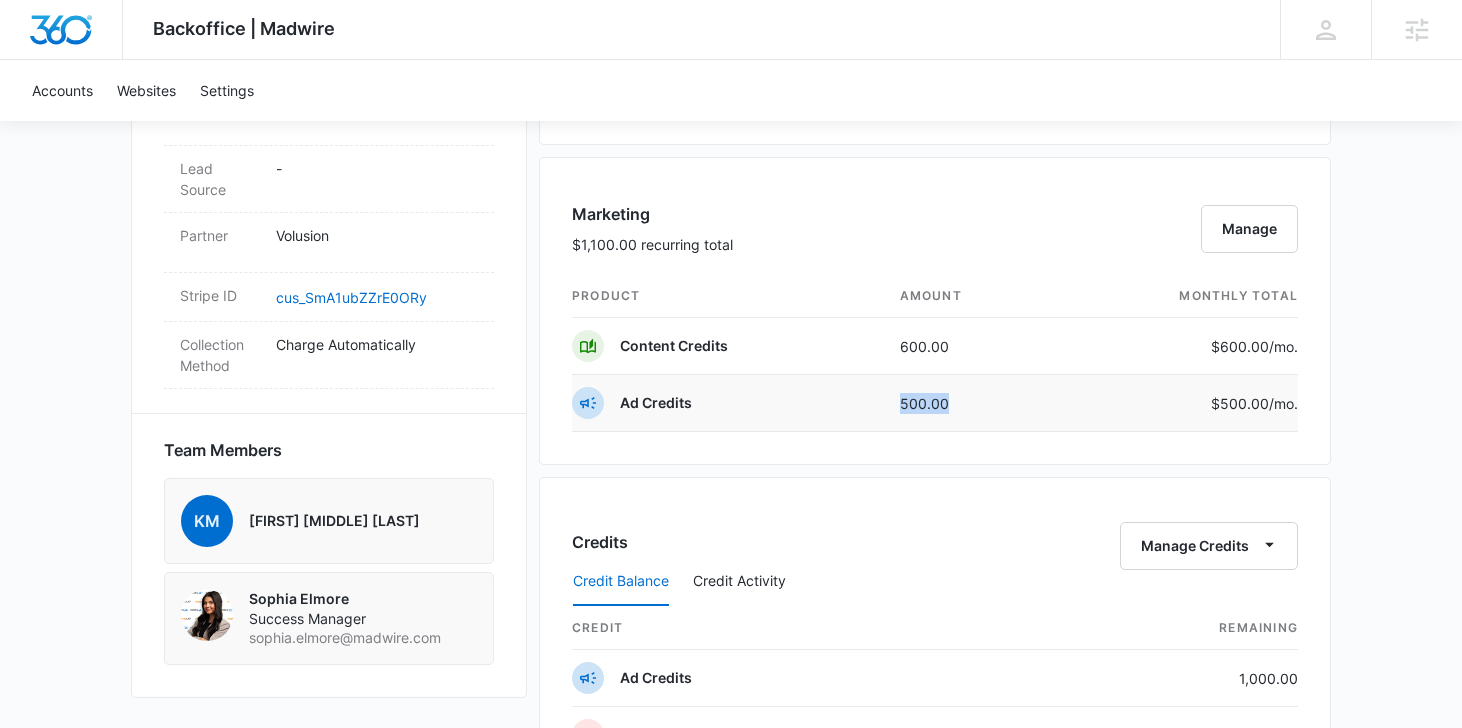 scroll, scrollTop: 1127, scrollLeft: 0, axis: vertical 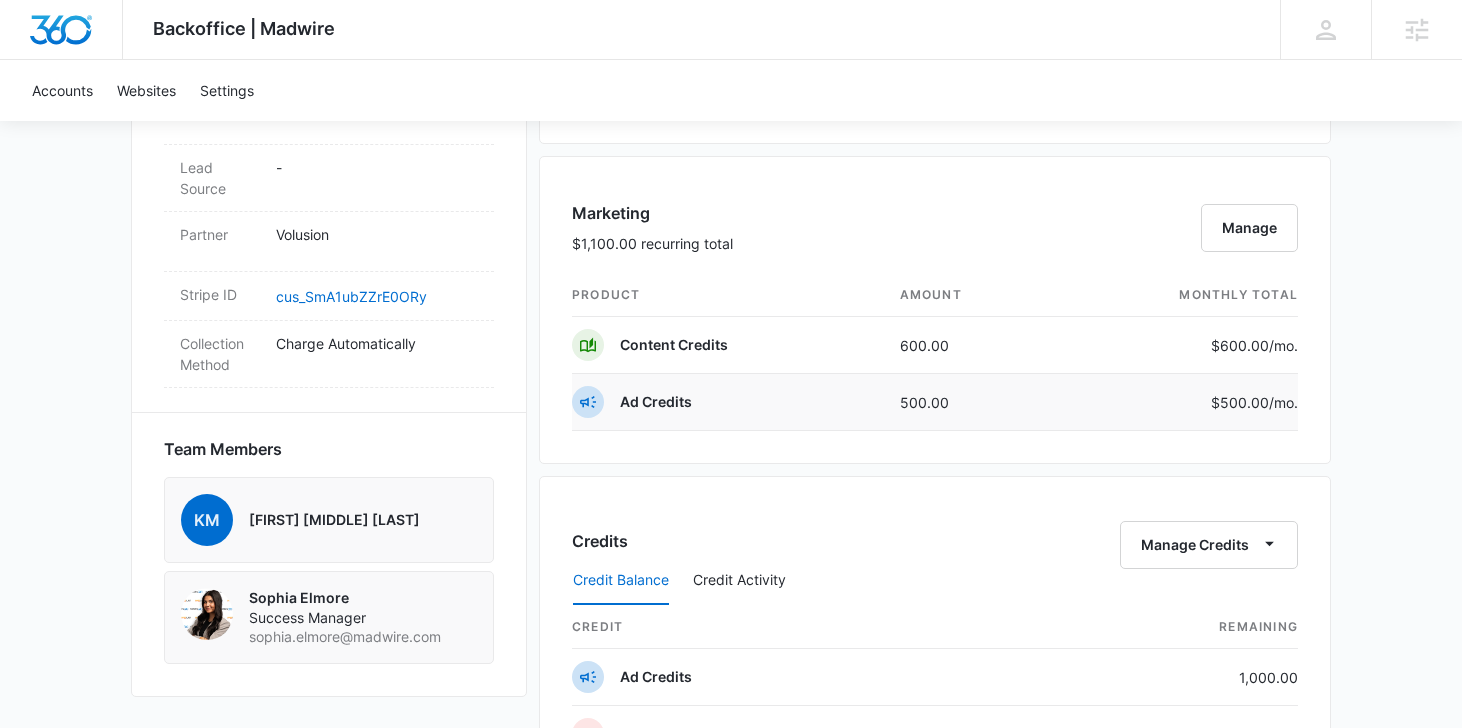 click on "500.00" at bounding box center (969, 402) 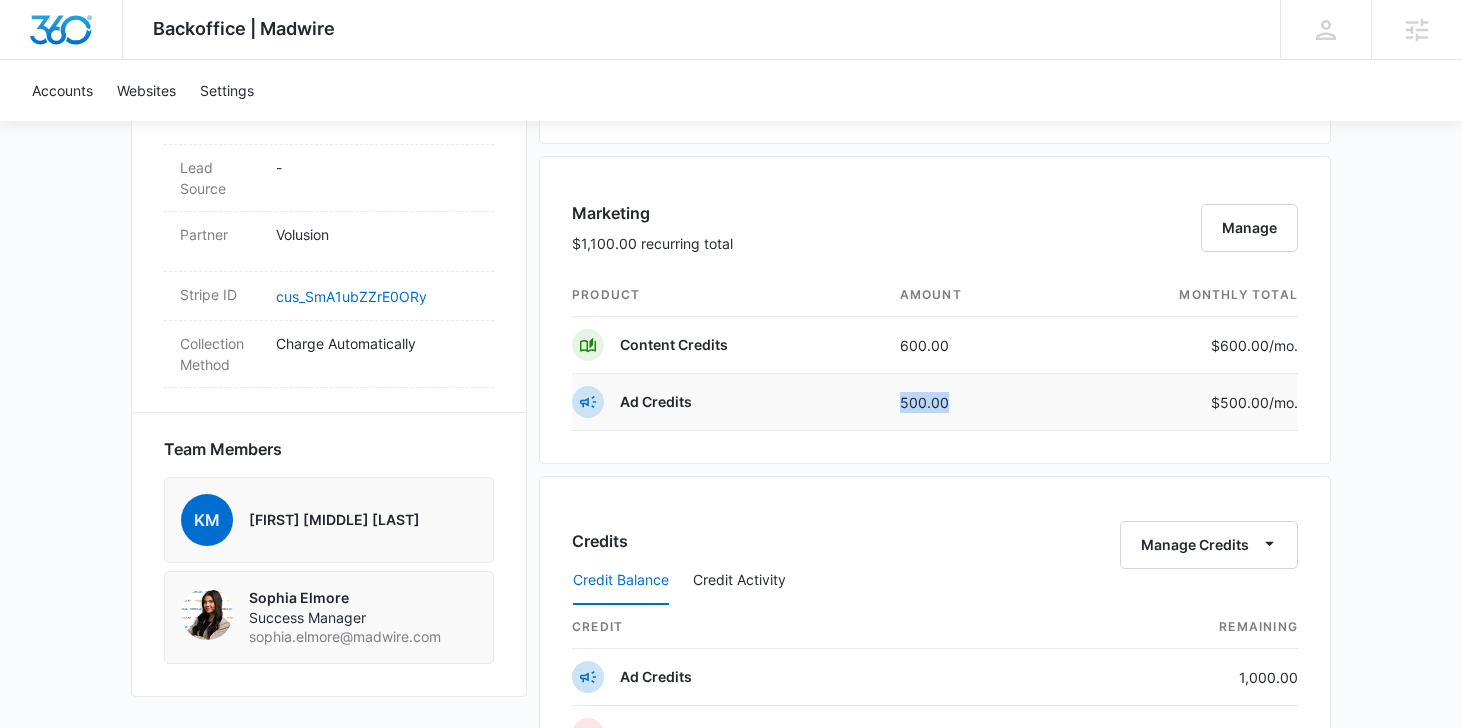 drag, startPoint x: 903, startPoint y: 402, endPoint x: 957, endPoint y: 404, distance: 54.037025 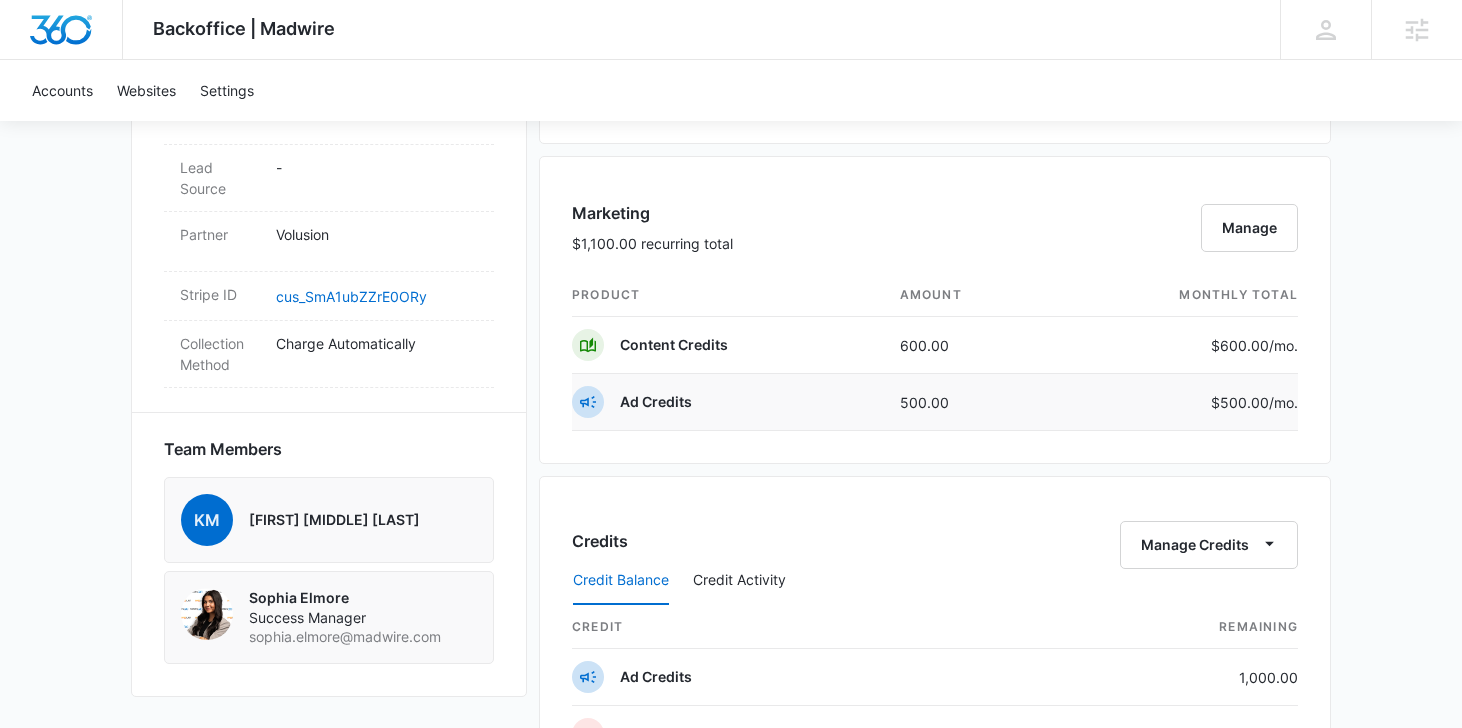 click on "500.00" at bounding box center [969, 402] 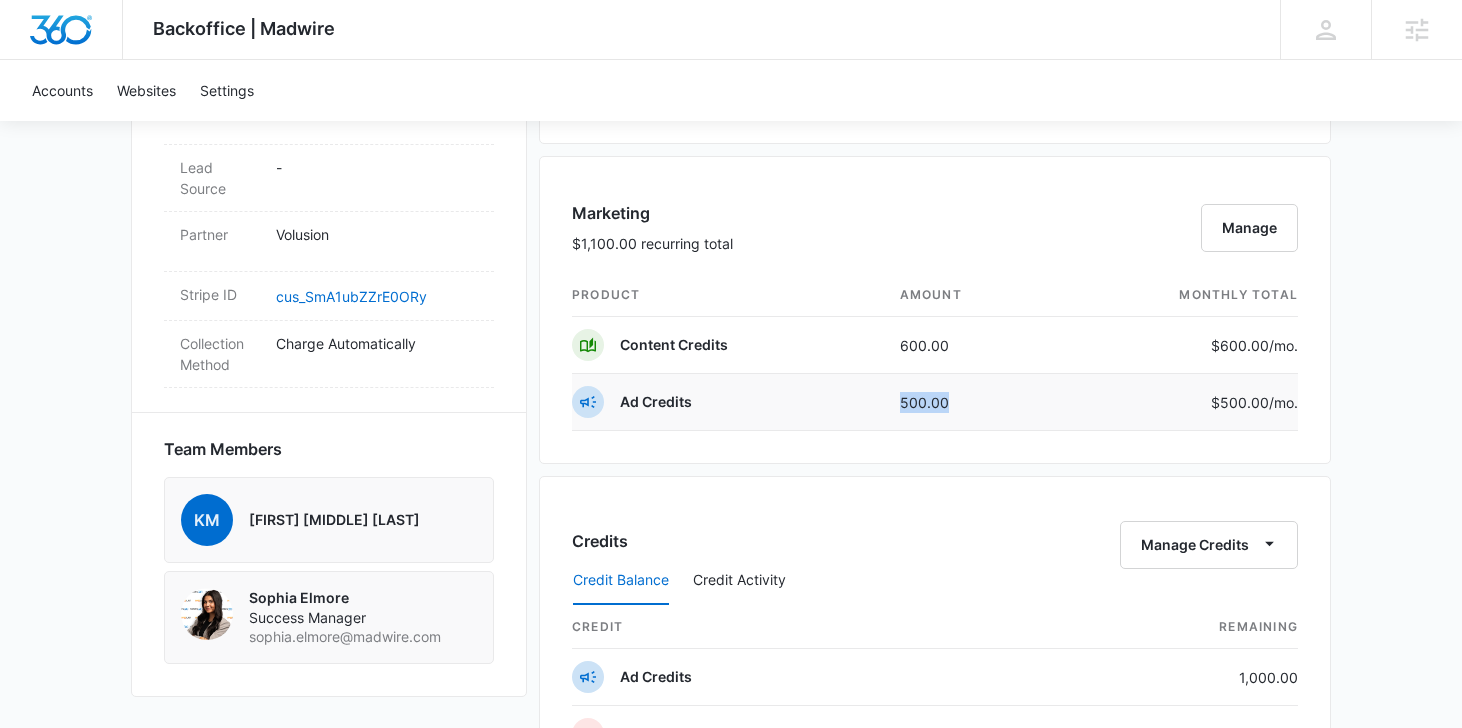 click on "500.00" at bounding box center (969, 402) 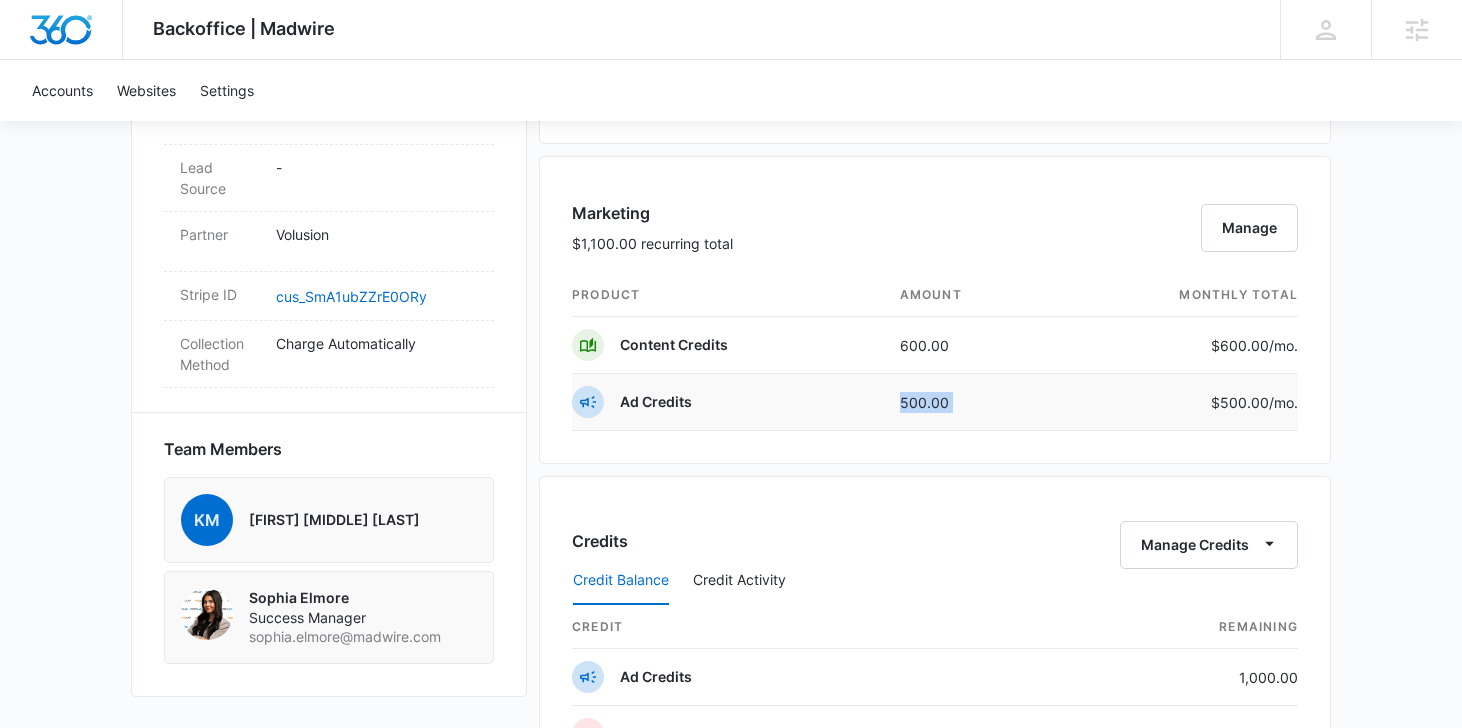 click on "500.00" at bounding box center [969, 402] 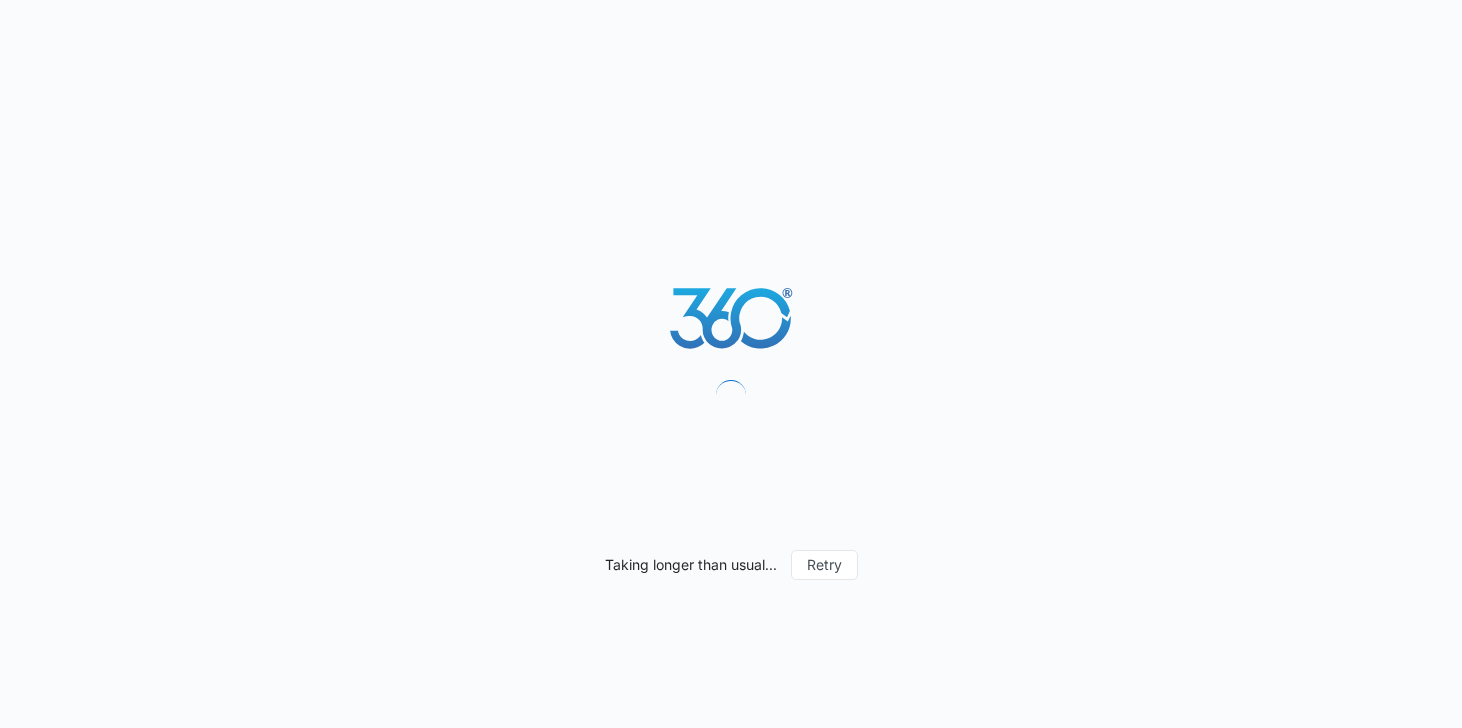 scroll, scrollTop: 0, scrollLeft: 0, axis: both 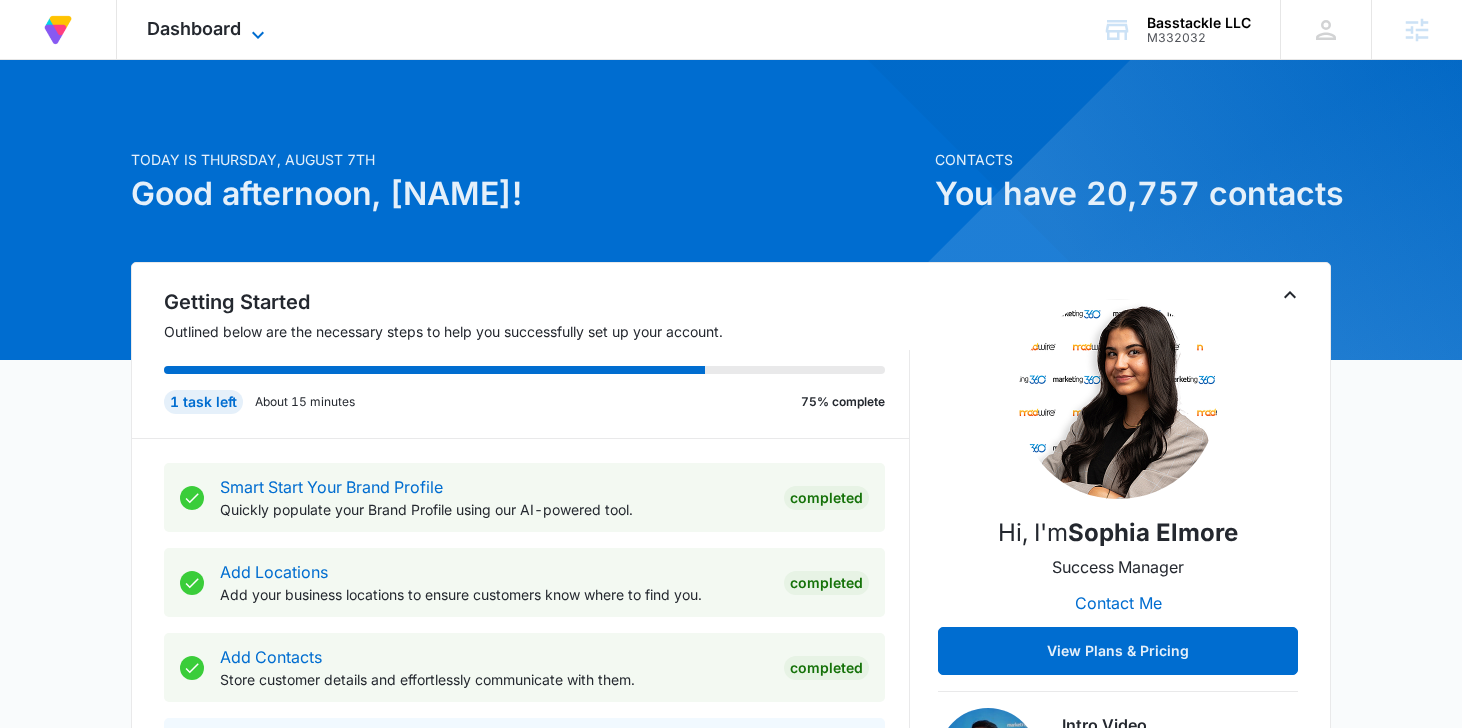 click on "Dashboard" at bounding box center [194, 28] 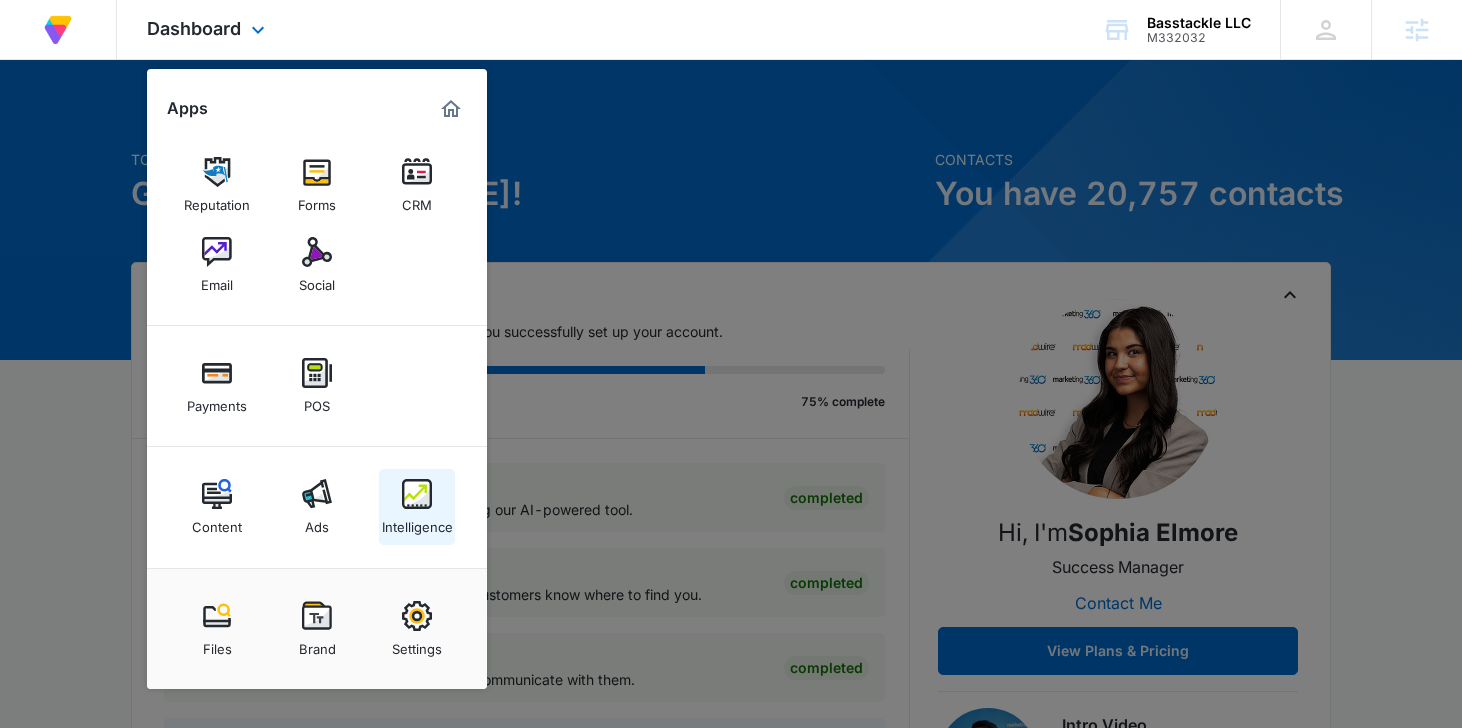 click on "Intelligence" at bounding box center (417, 507) 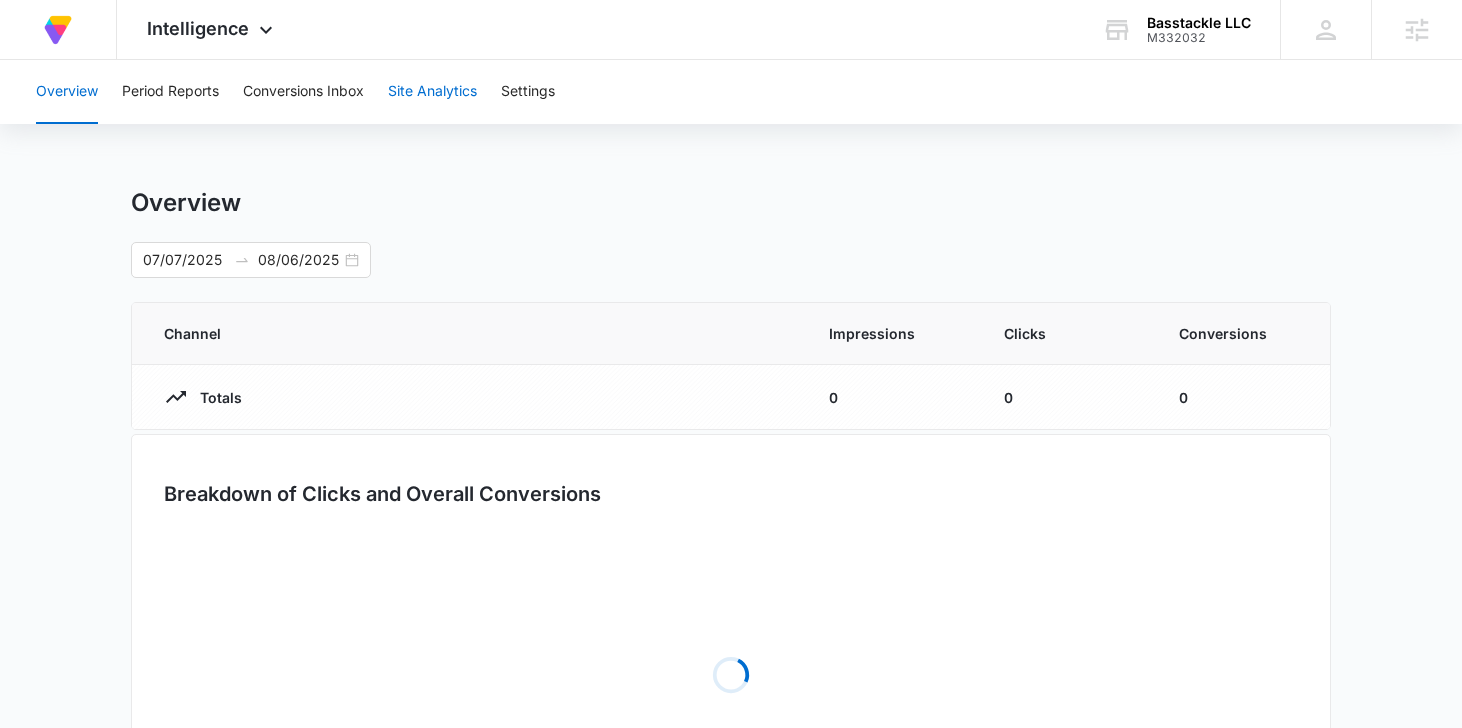 click on "Site Analytics" at bounding box center [432, 92] 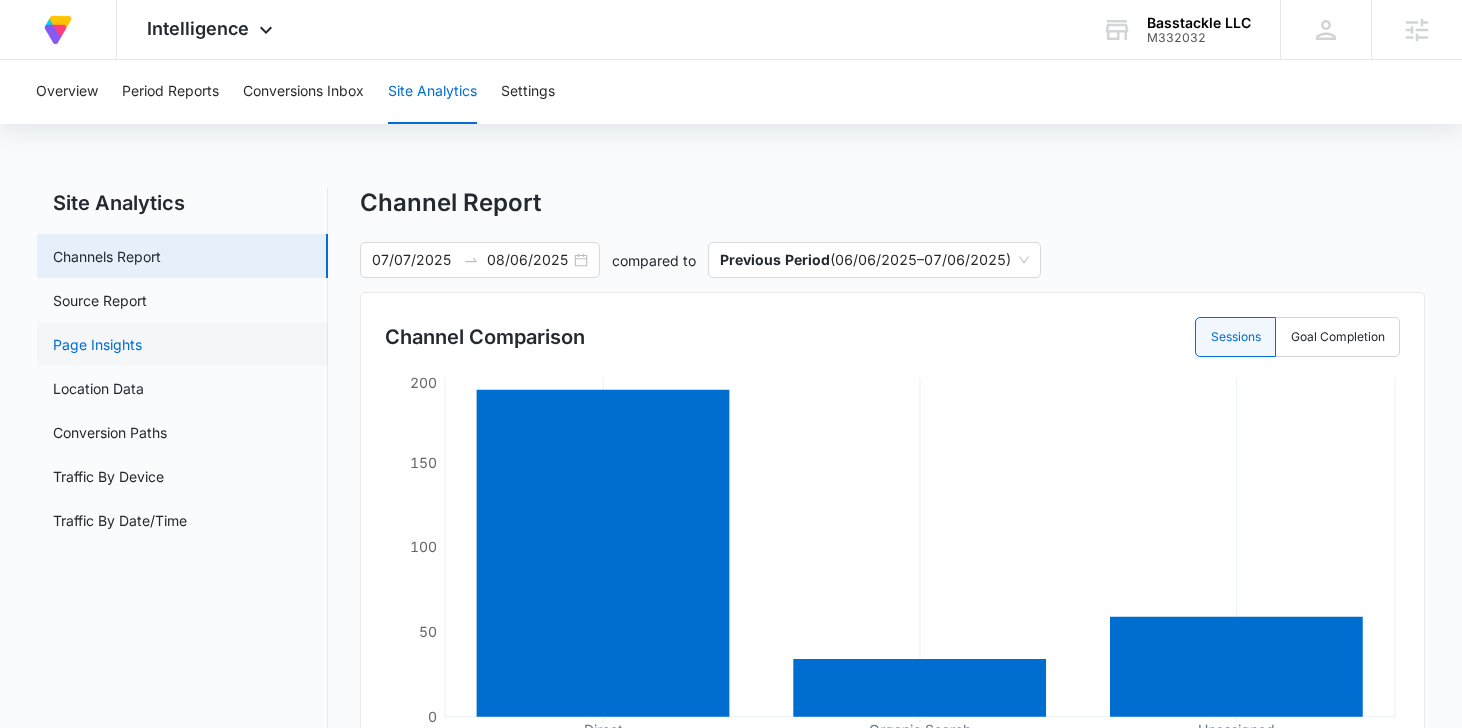 click on "Page Insights" at bounding box center [97, 344] 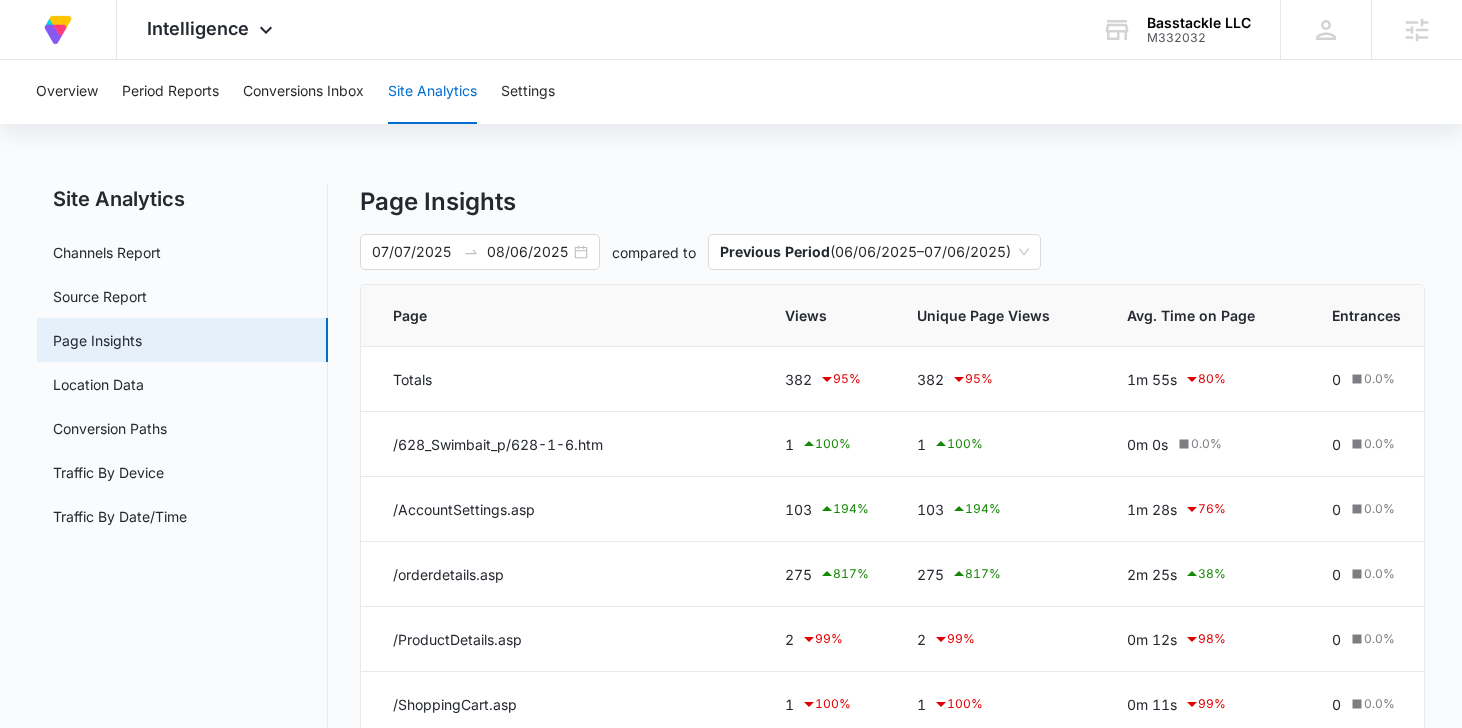 scroll, scrollTop: 0, scrollLeft: 0, axis: both 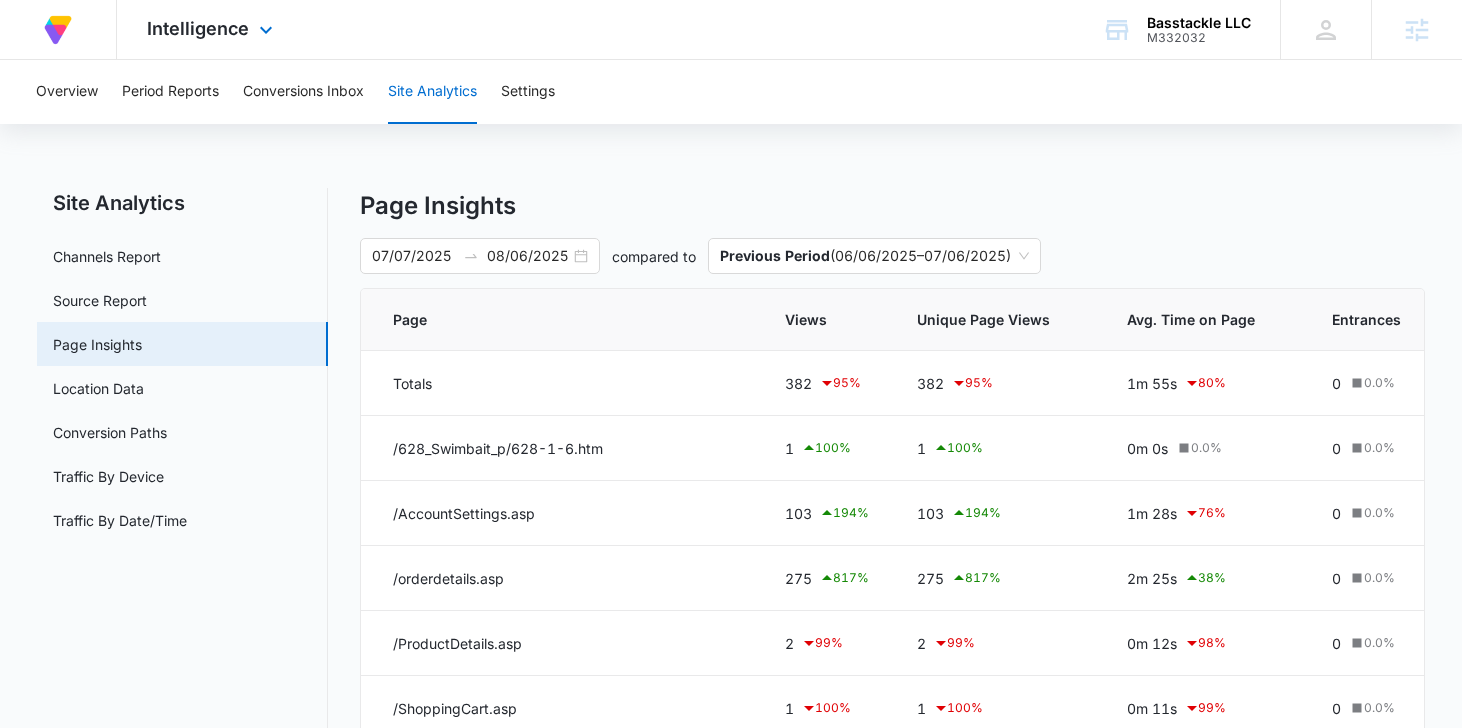 click on "Intelligence Apps Reputation Forms CRM Email Social Payments POS Content Ads Intelligence Files Brand Settings" at bounding box center (212, 29) 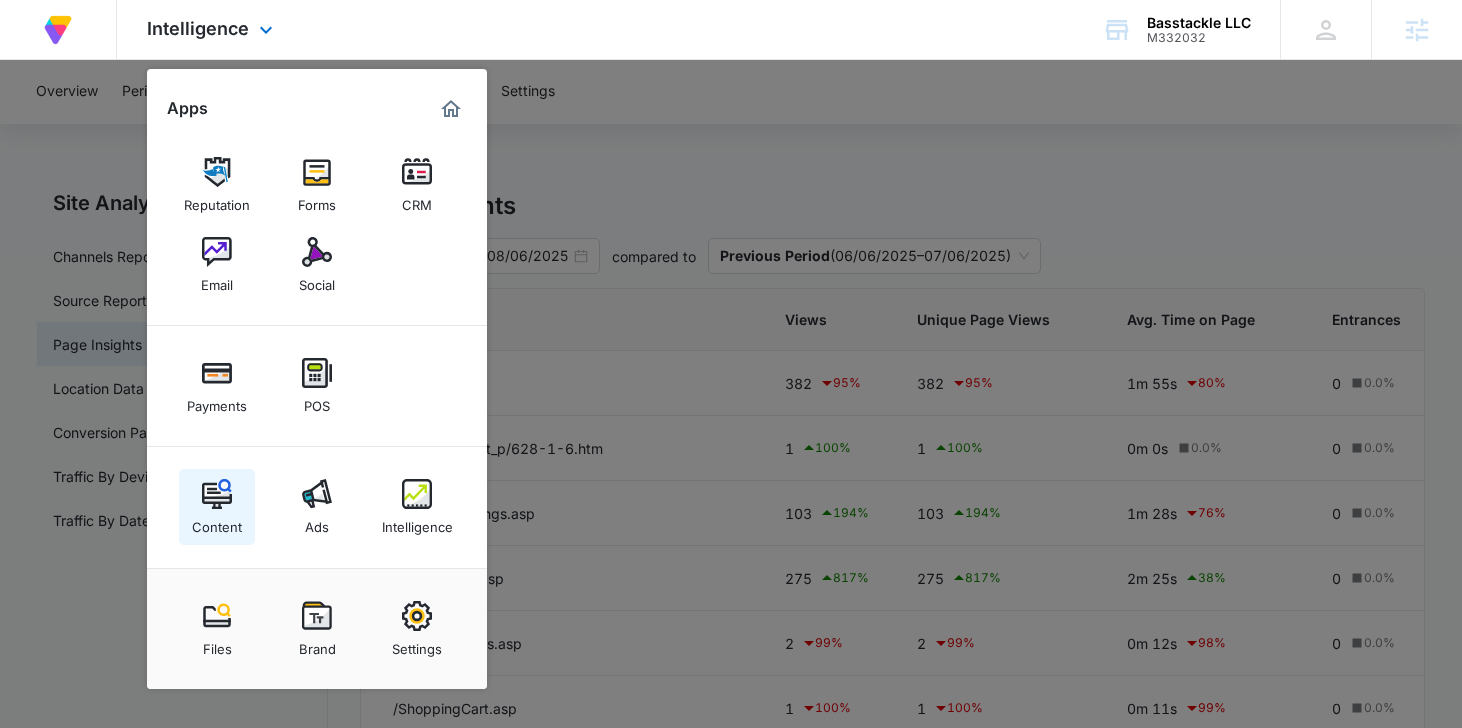 click on "Content" at bounding box center (217, 507) 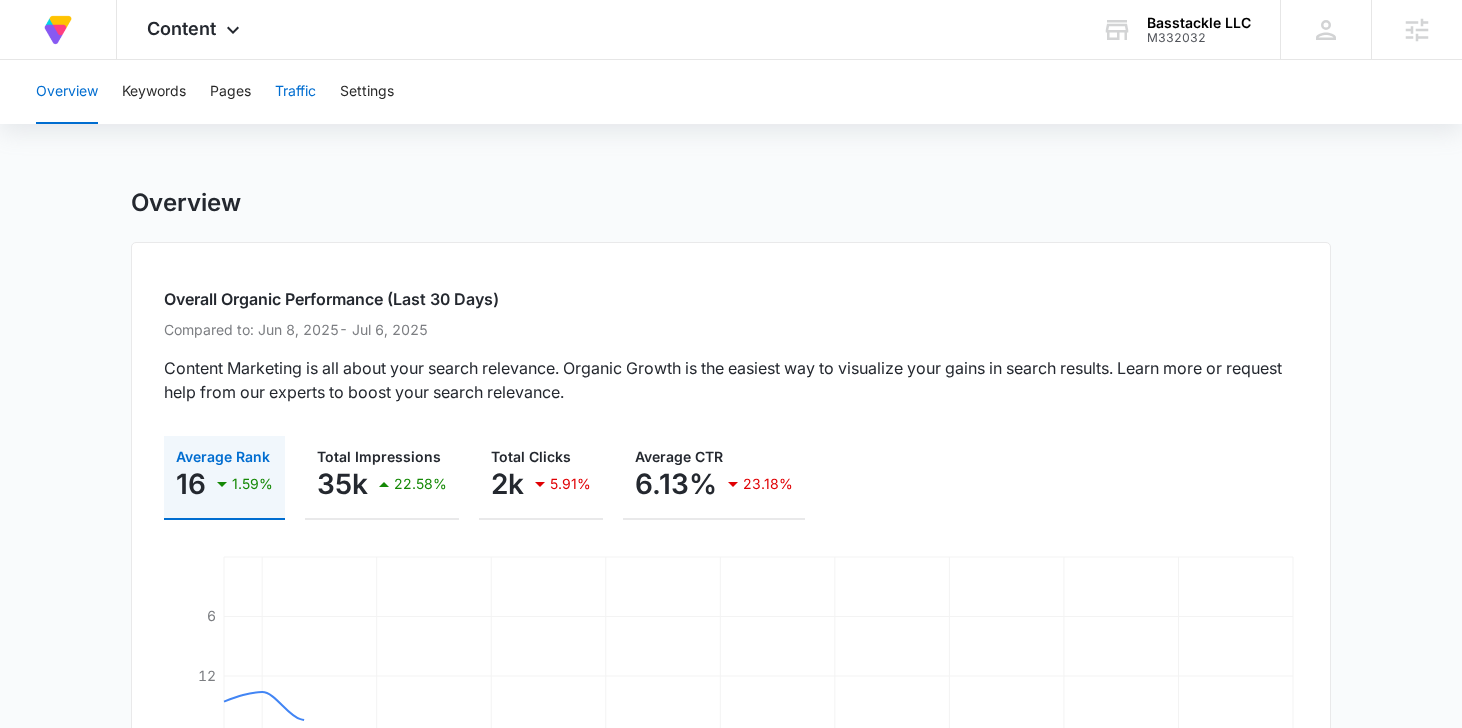 click on "Traffic" at bounding box center [295, 92] 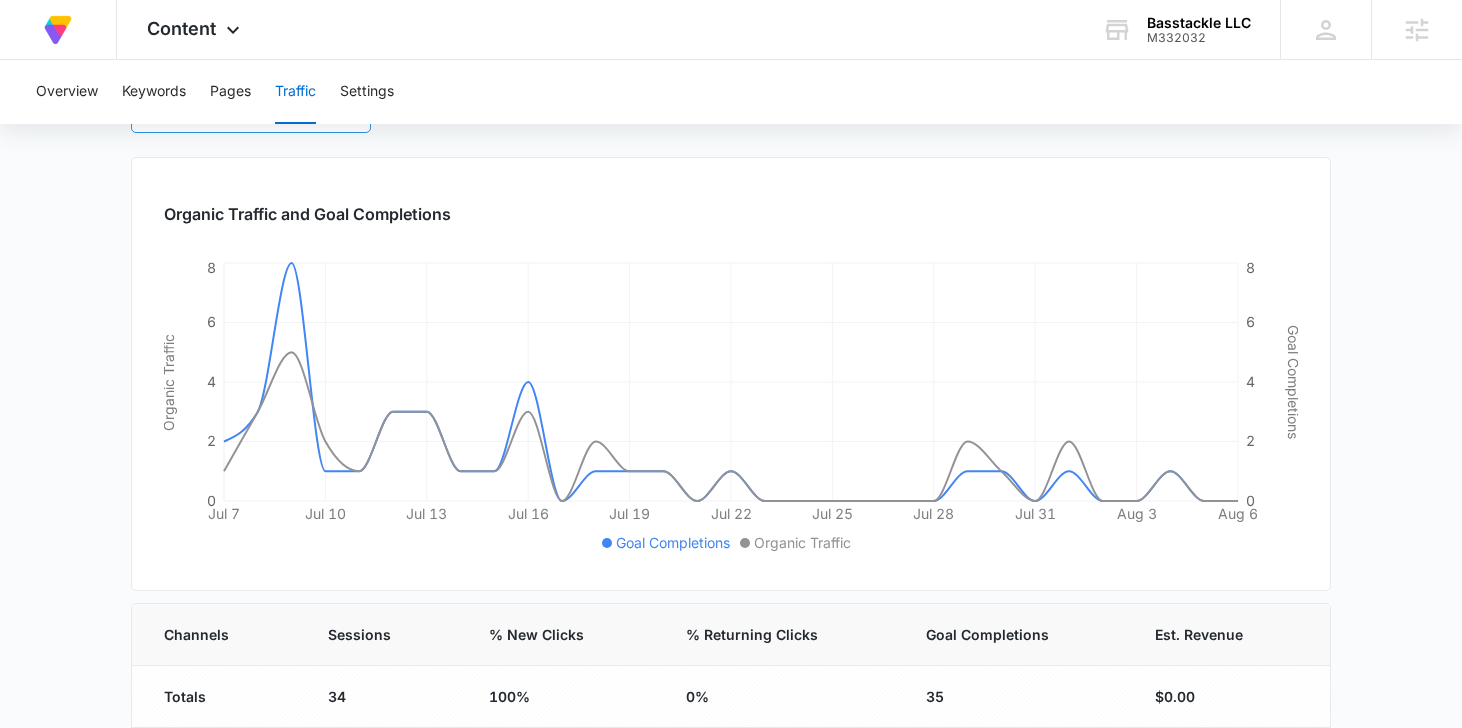 scroll, scrollTop: 154, scrollLeft: 0, axis: vertical 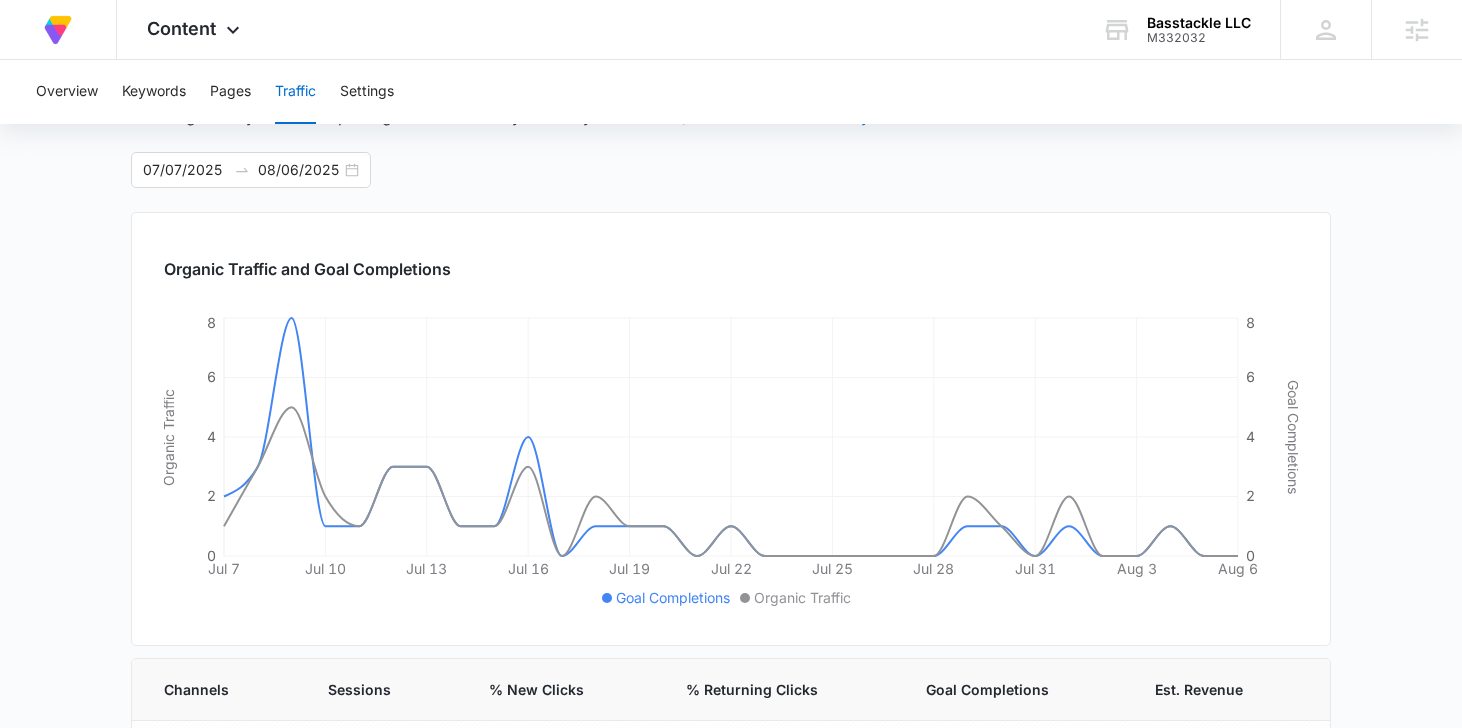 click on "Overview Keywords Pages Traffic Settings" at bounding box center (731, 92) 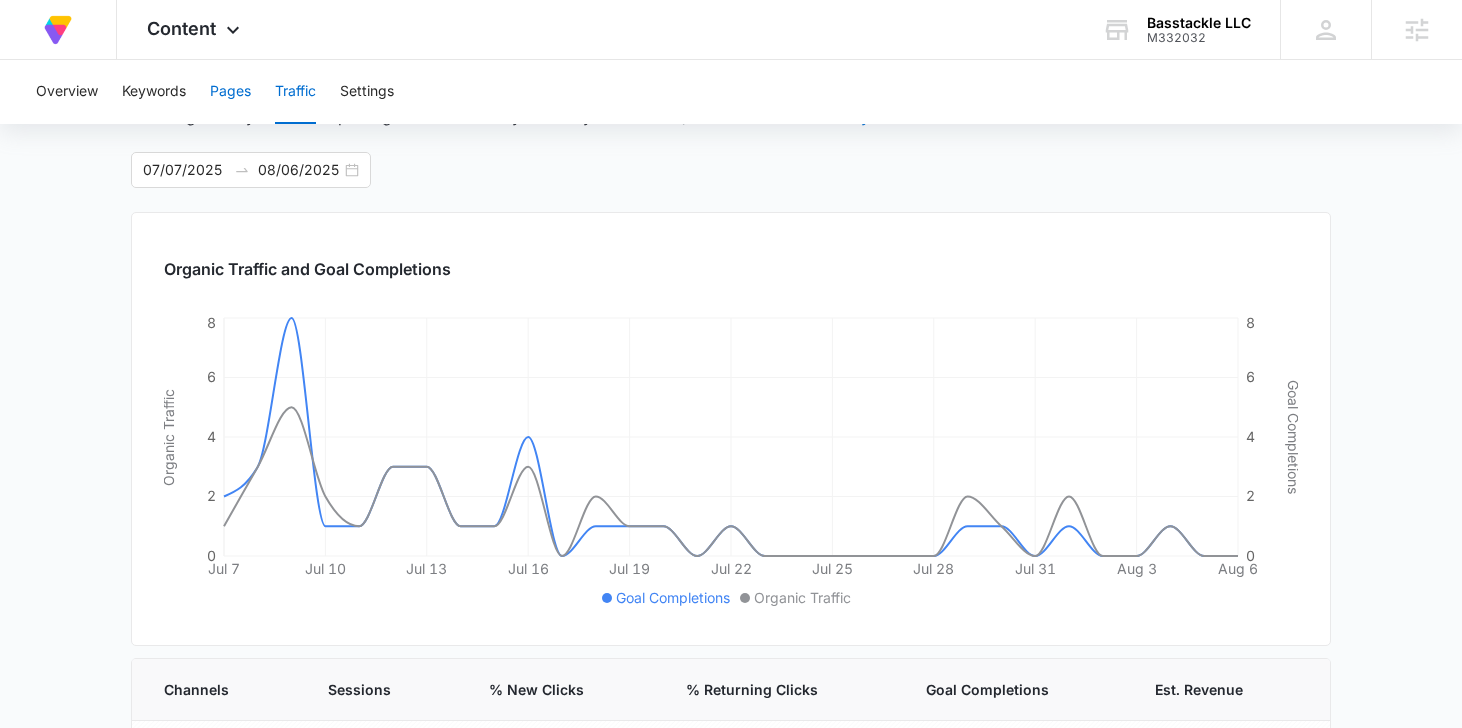 click on "Pages" at bounding box center [230, 92] 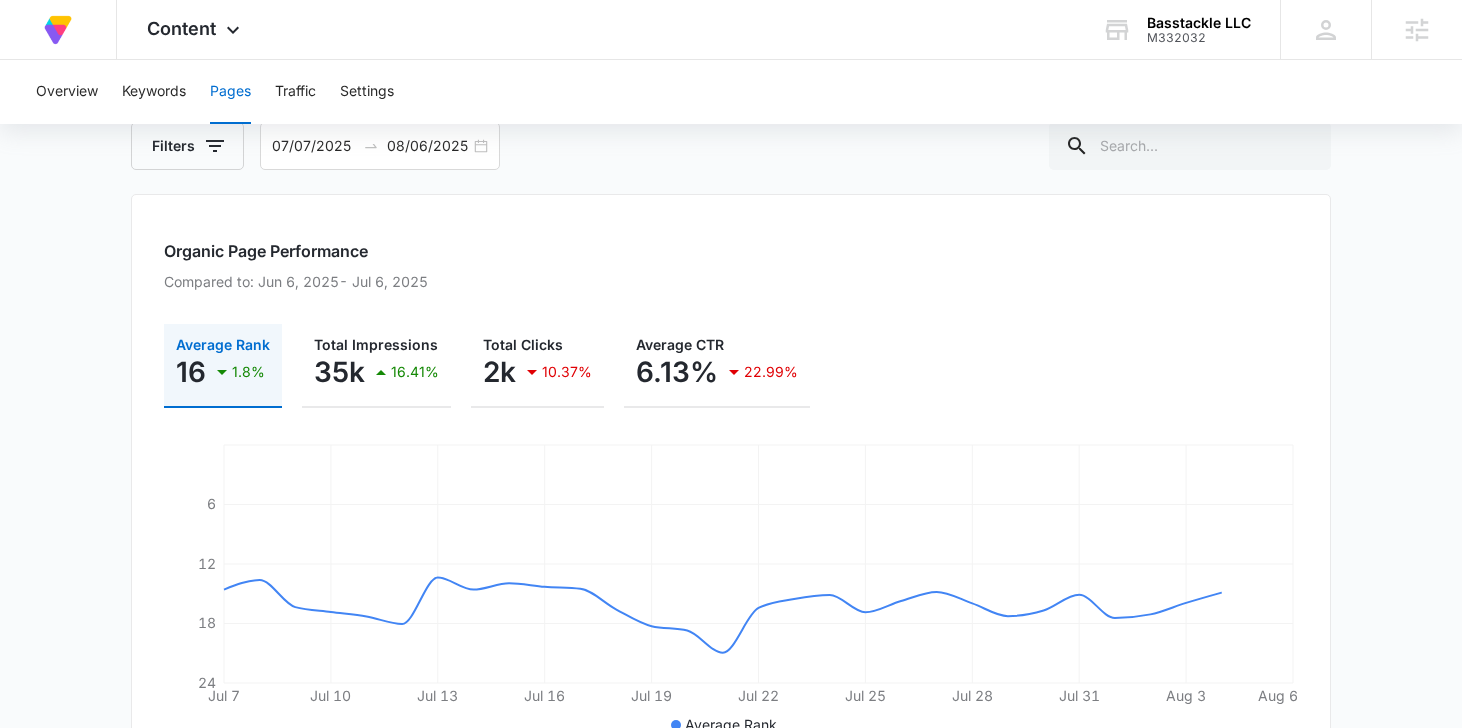 scroll, scrollTop: 159, scrollLeft: 0, axis: vertical 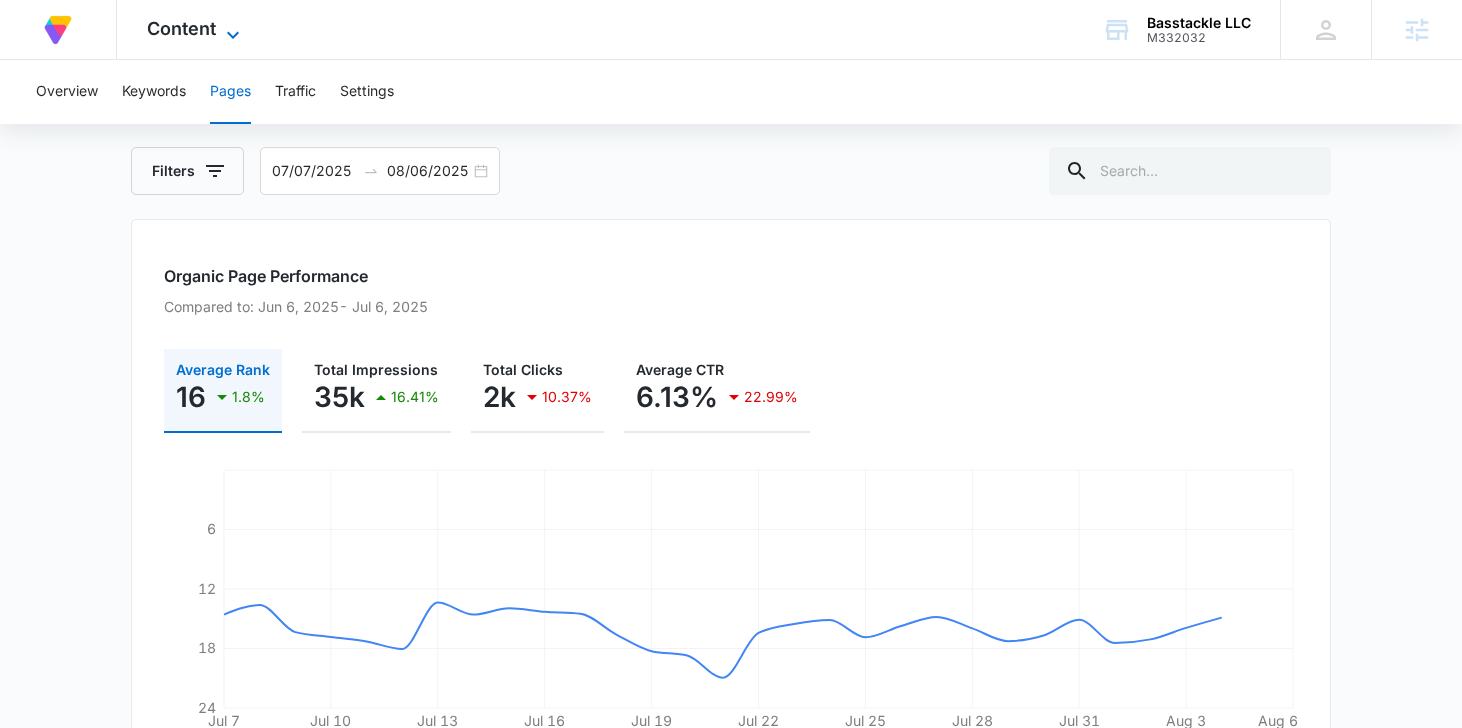 click 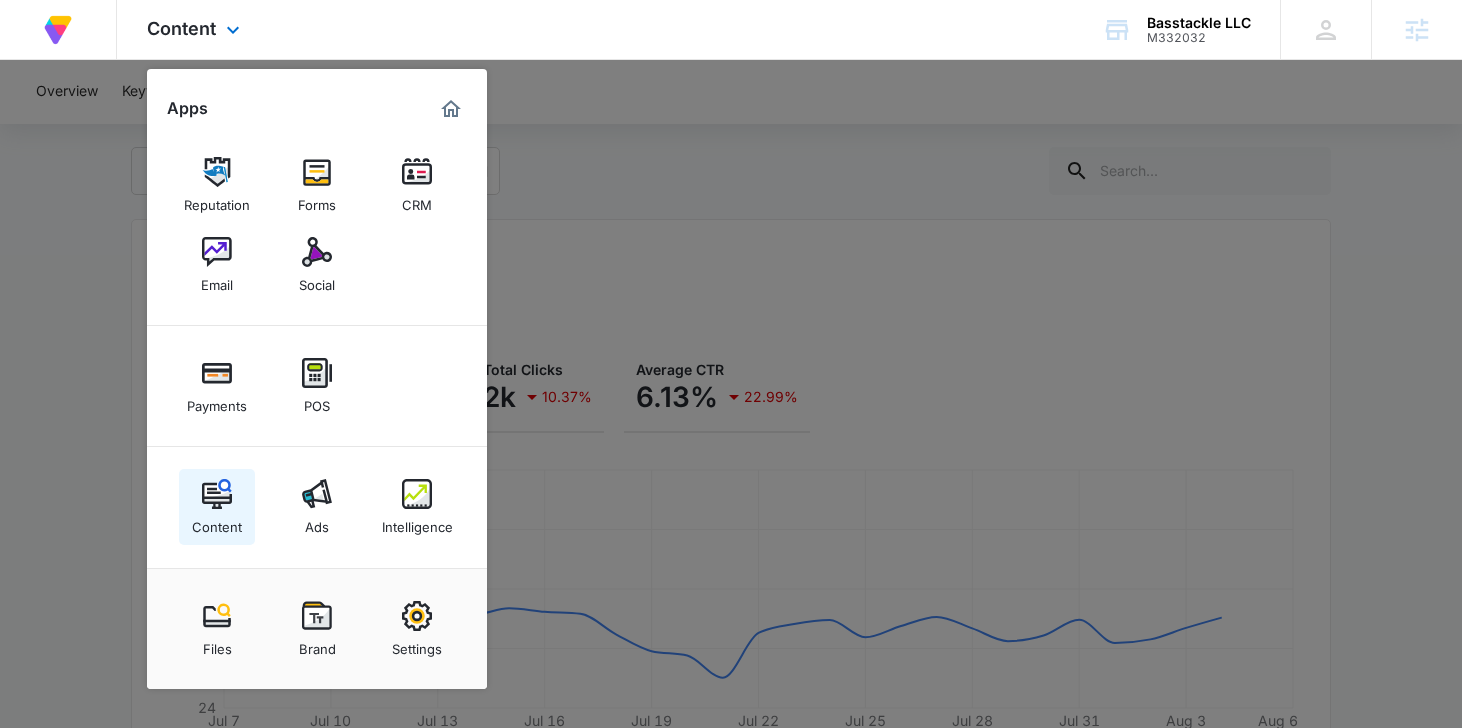 click on "Content" at bounding box center (217, 522) 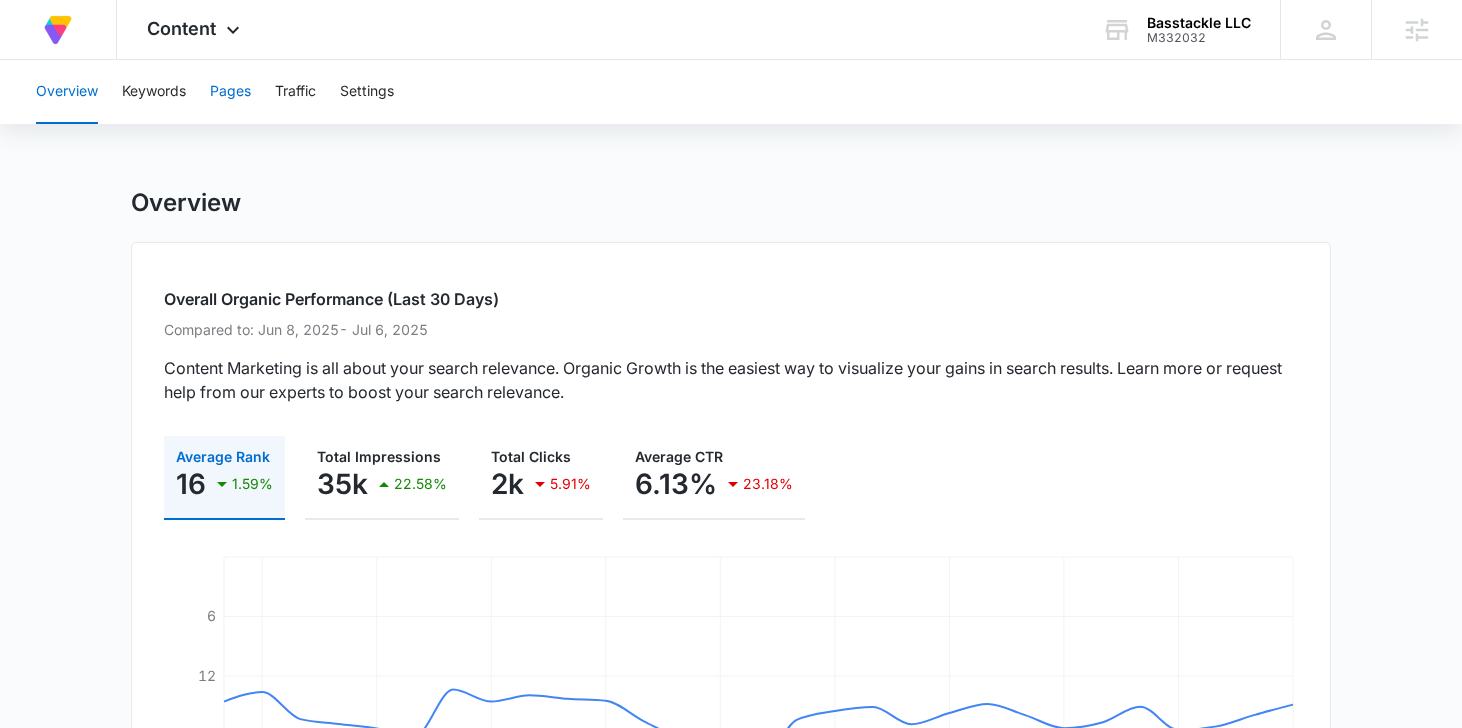 click on "Pages" at bounding box center (230, 92) 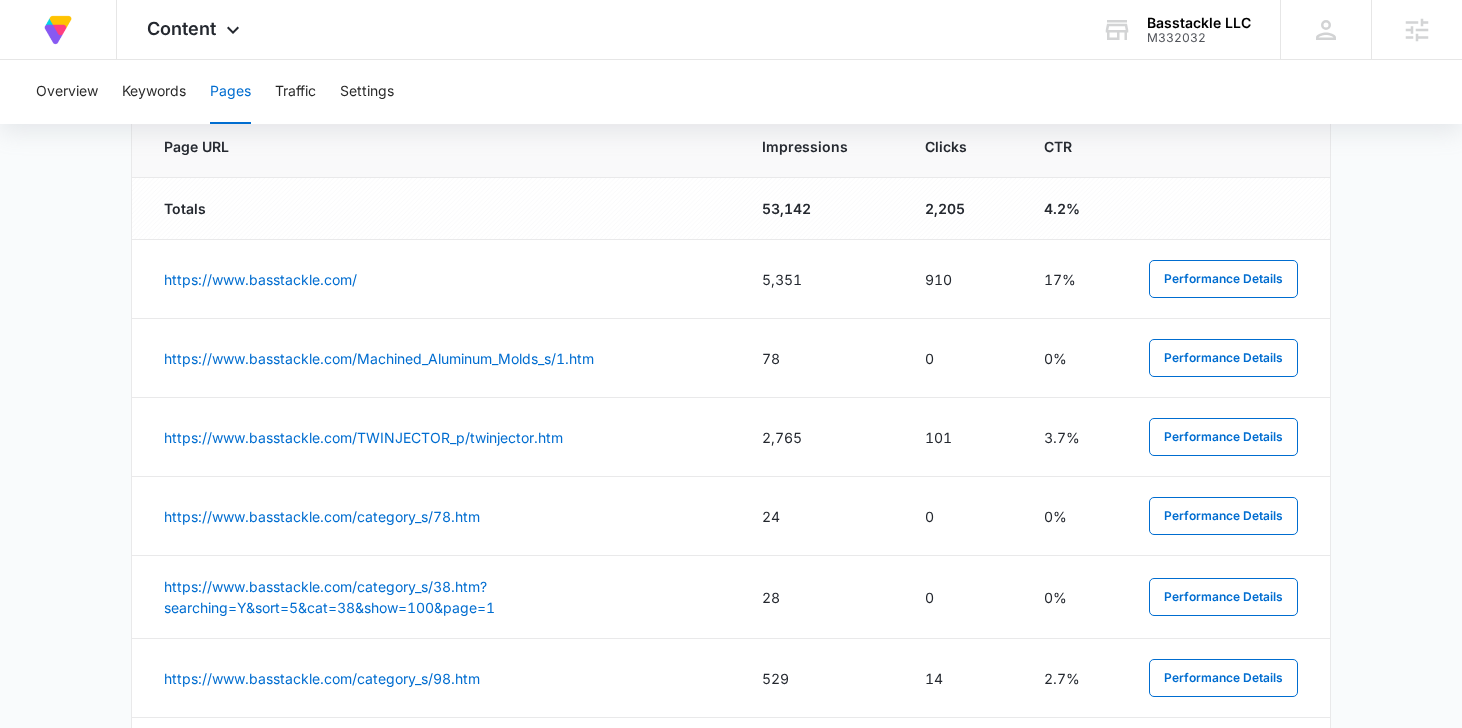 scroll, scrollTop: 868, scrollLeft: 0, axis: vertical 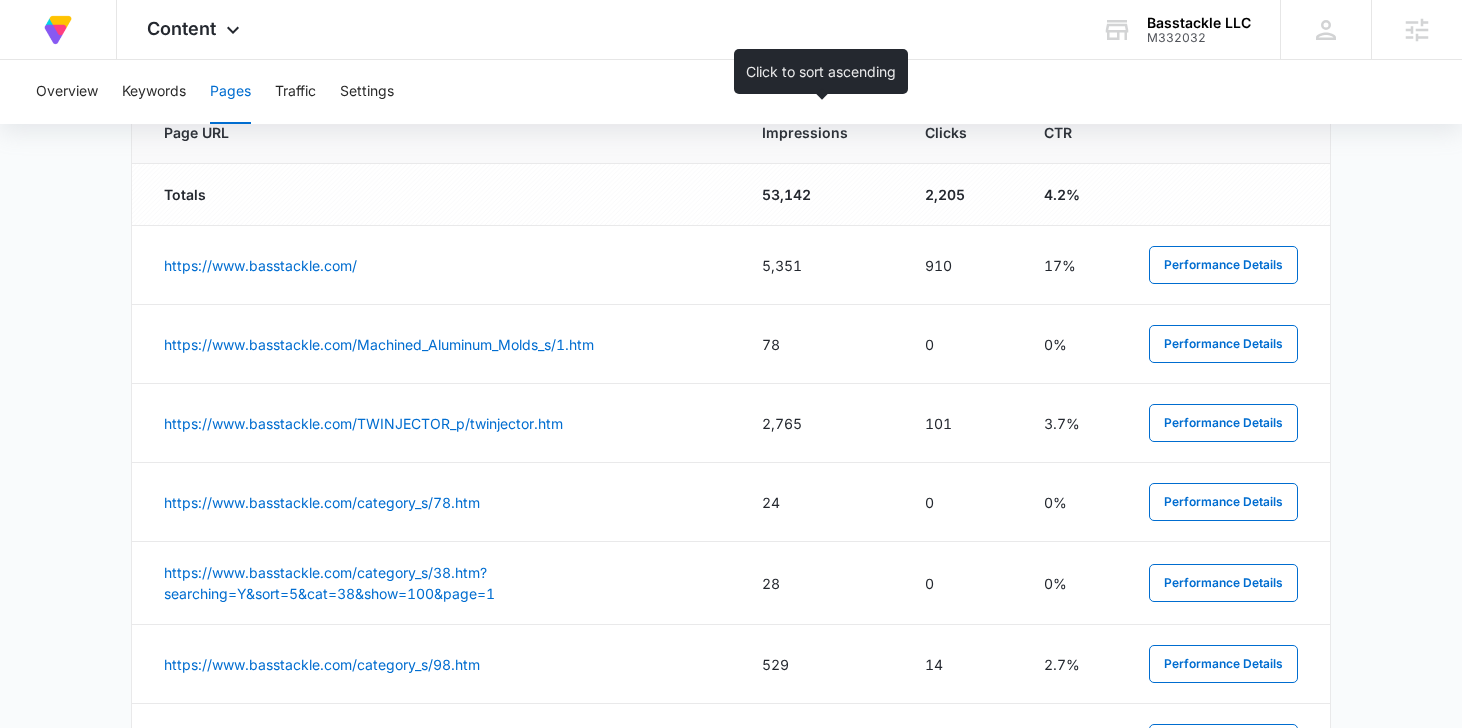 click on "Impressions" at bounding box center (805, 132) 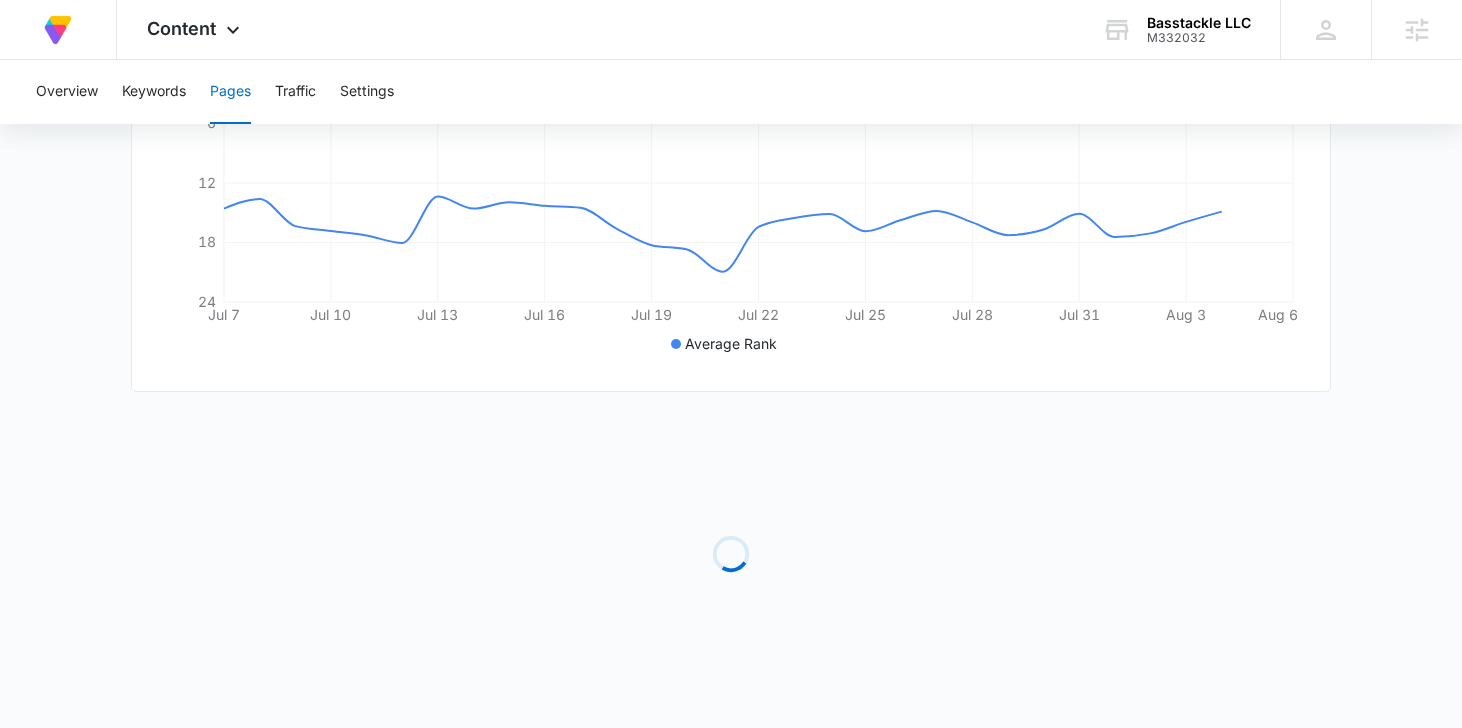 scroll, scrollTop: 868, scrollLeft: 0, axis: vertical 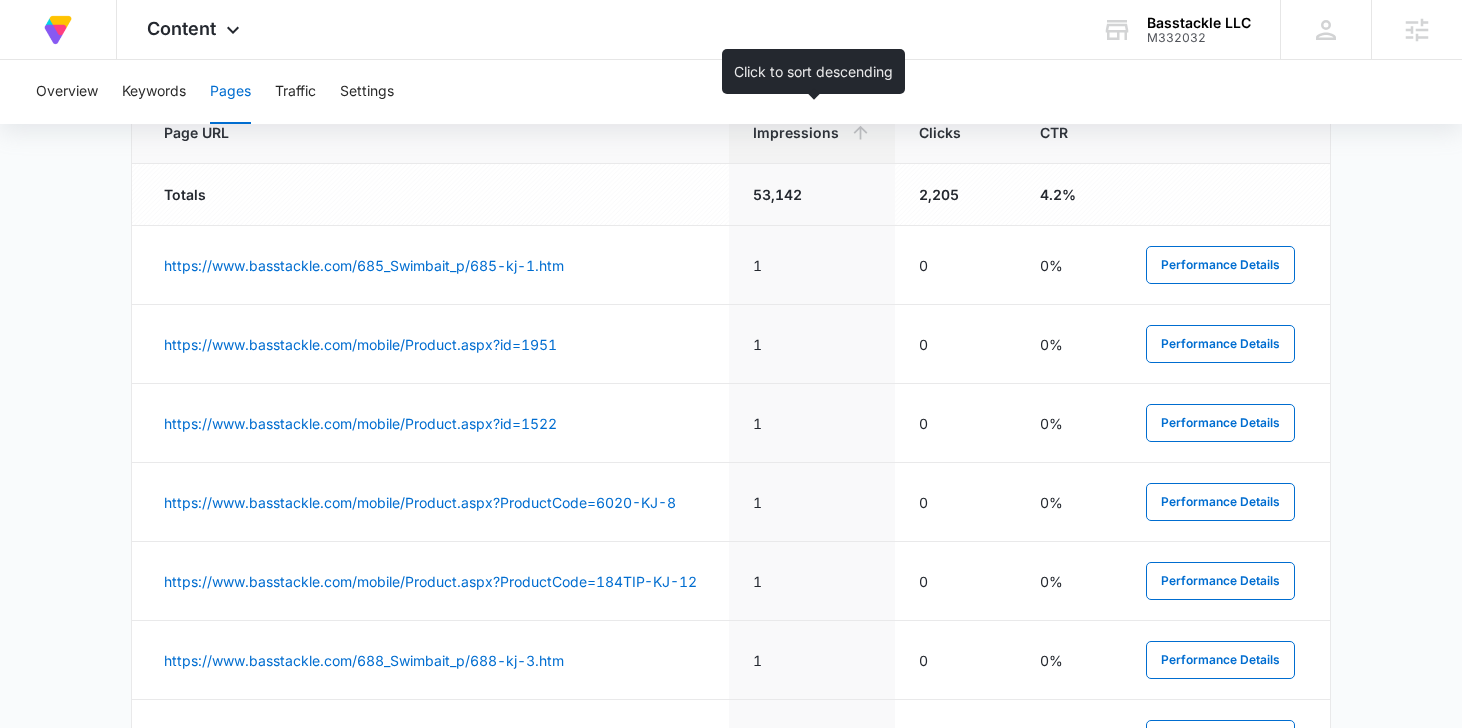 click on "Impressions" at bounding box center [811, 133] 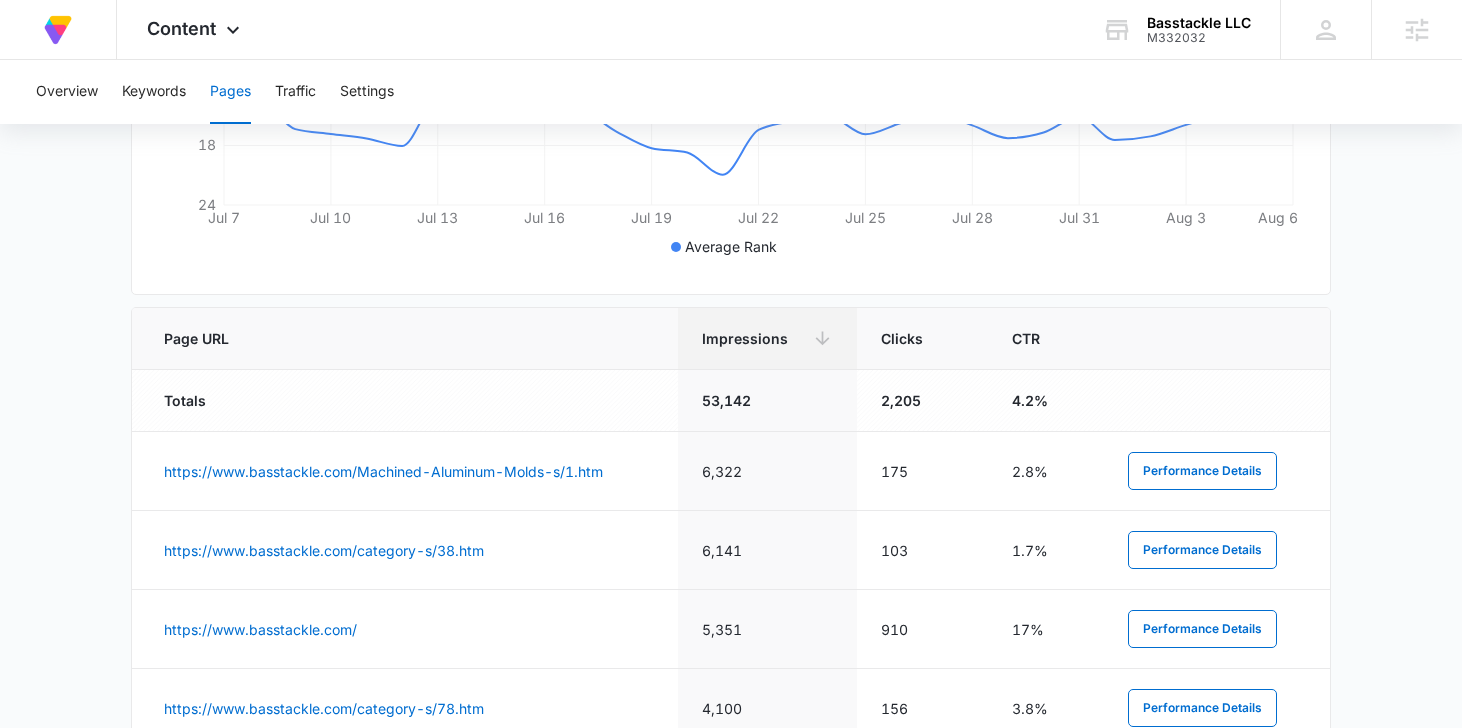 scroll, scrollTop: 666, scrollLeft: 0, axis: vertical 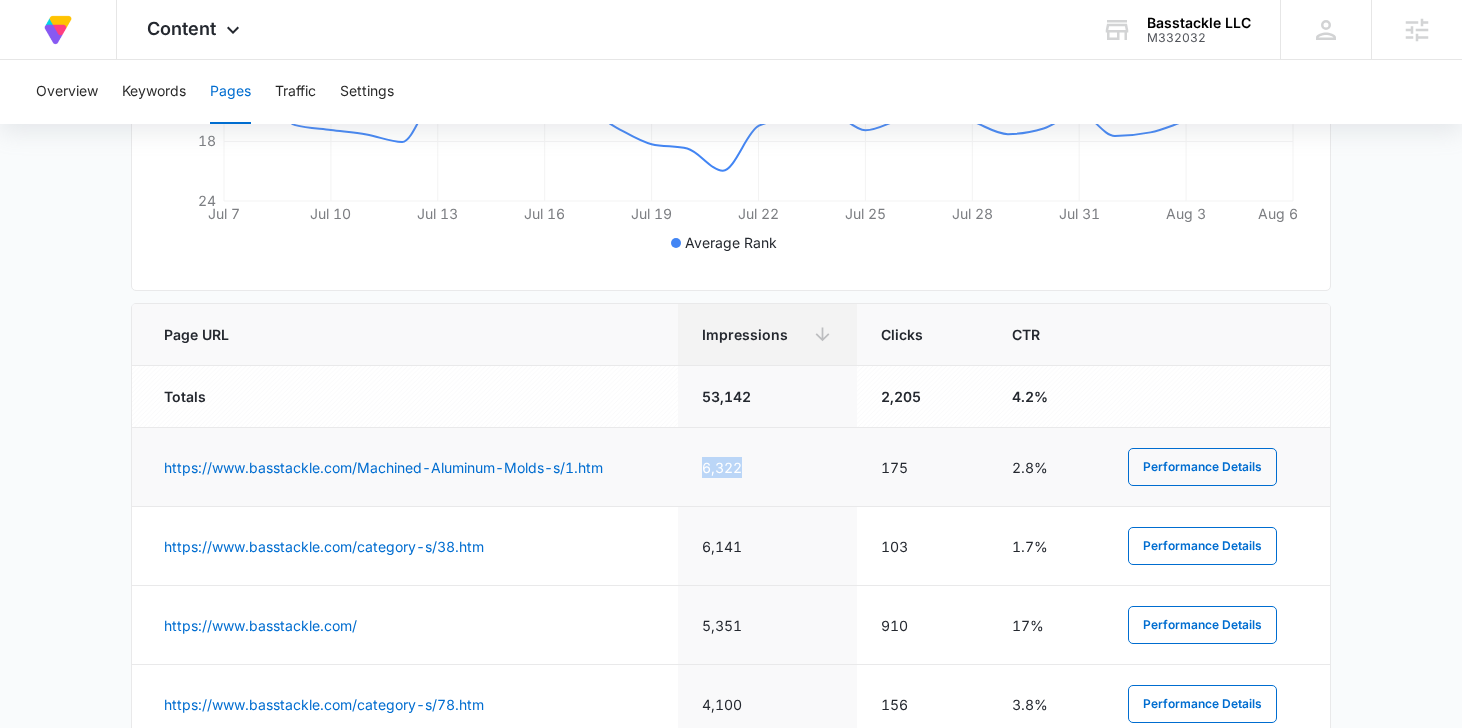 drag, startPoint x: 753, startPoint y: 463, endPoint x: 700, endPoint y: 460, distance: 53.08484 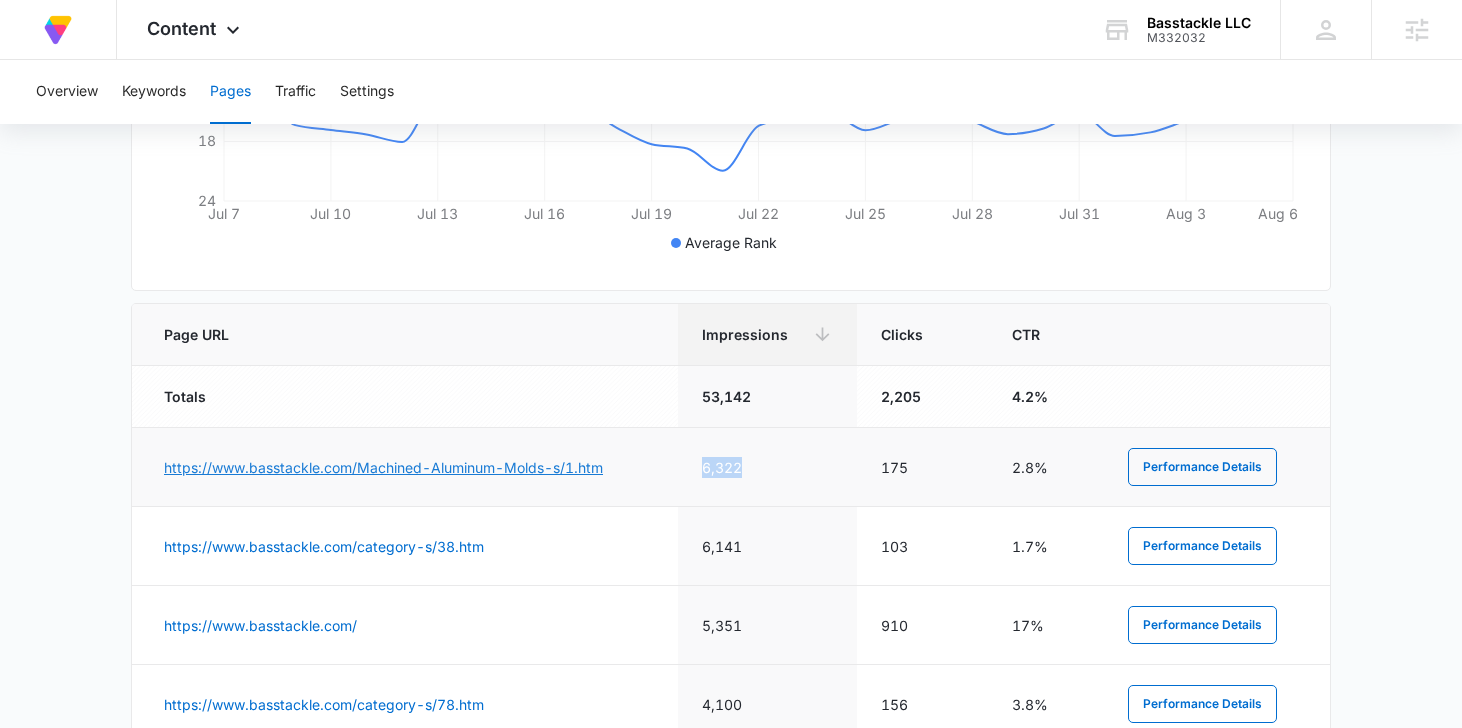 click on "https://www.basstackle.com/Machined-Aluminum-Molds-s/1.htm" at bounding box center (383, 467) 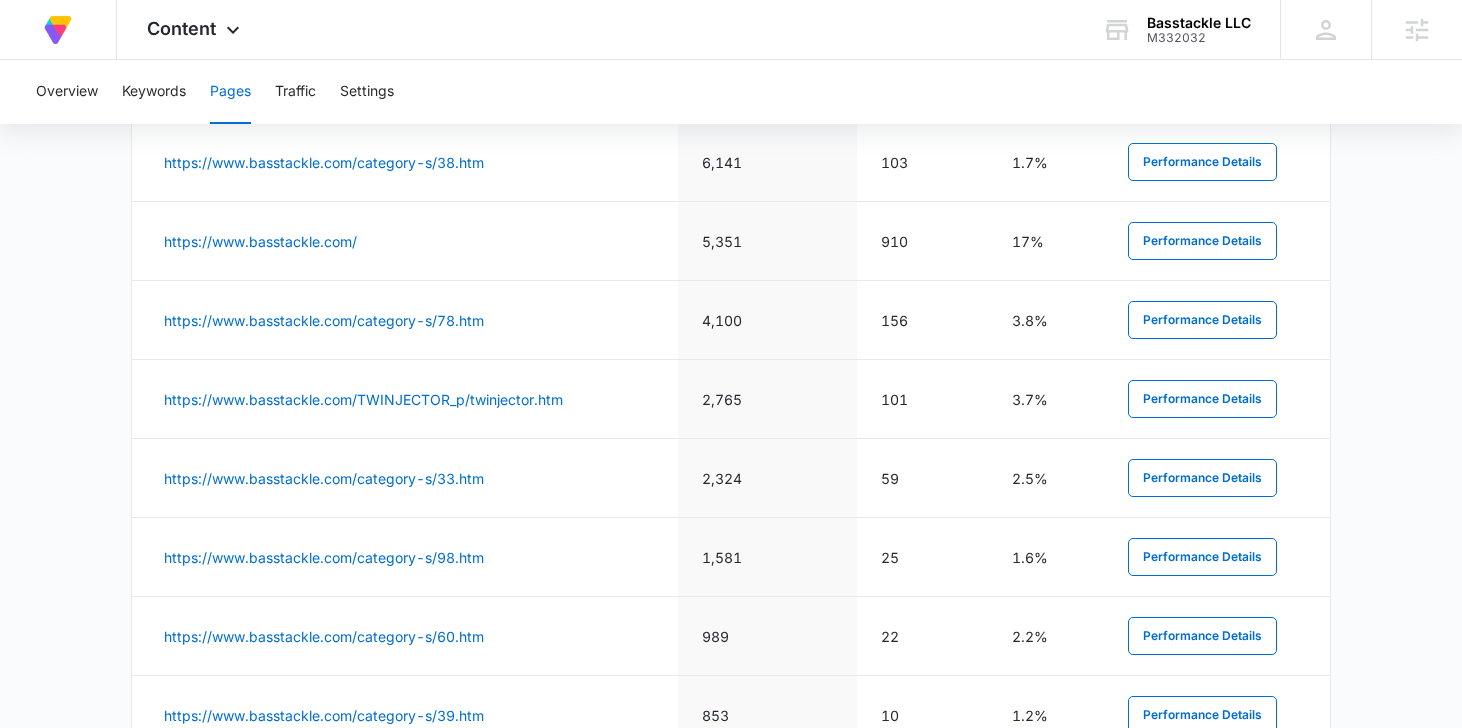scroll, scrollTop: 1096, scrollLeft: 0, axis: vertical 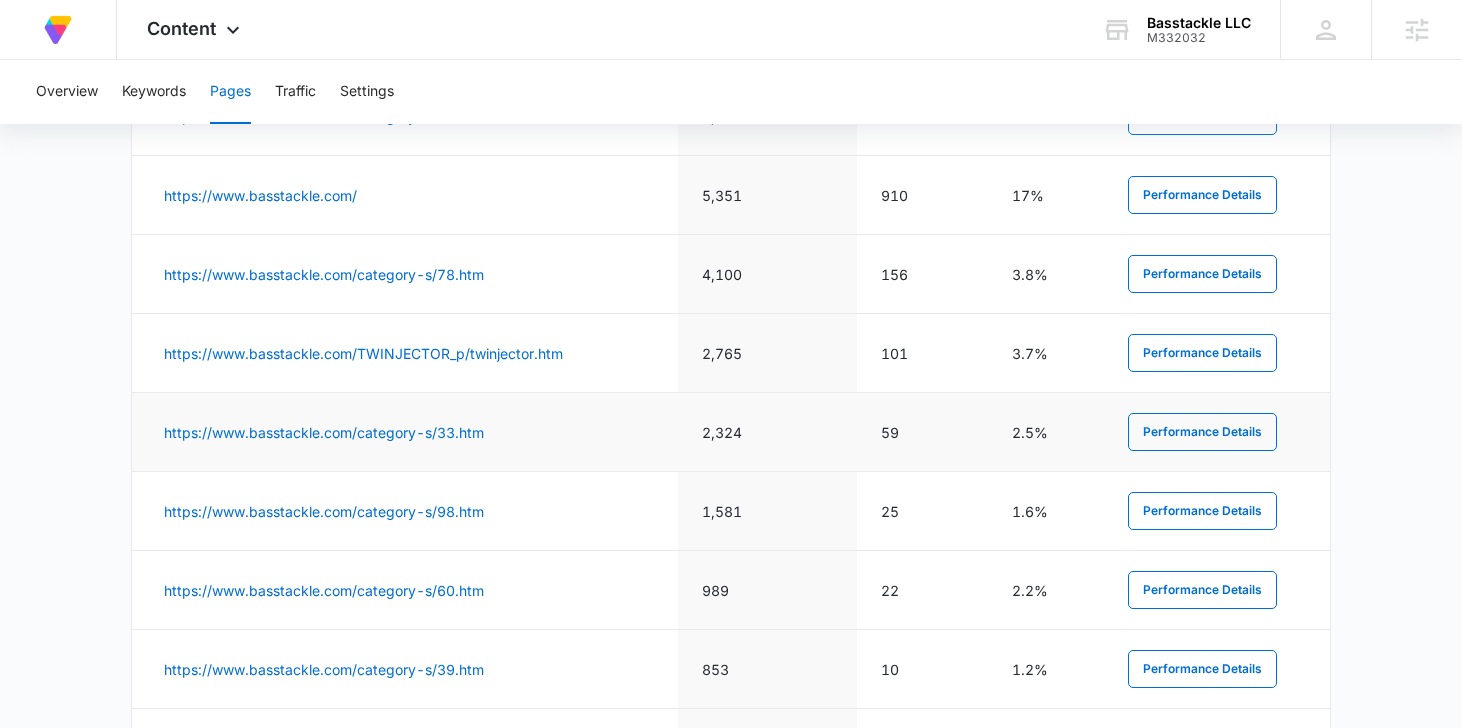 click on "https://www.basstackle.com/category-s/33.htm" at bounding box center [405, 432] 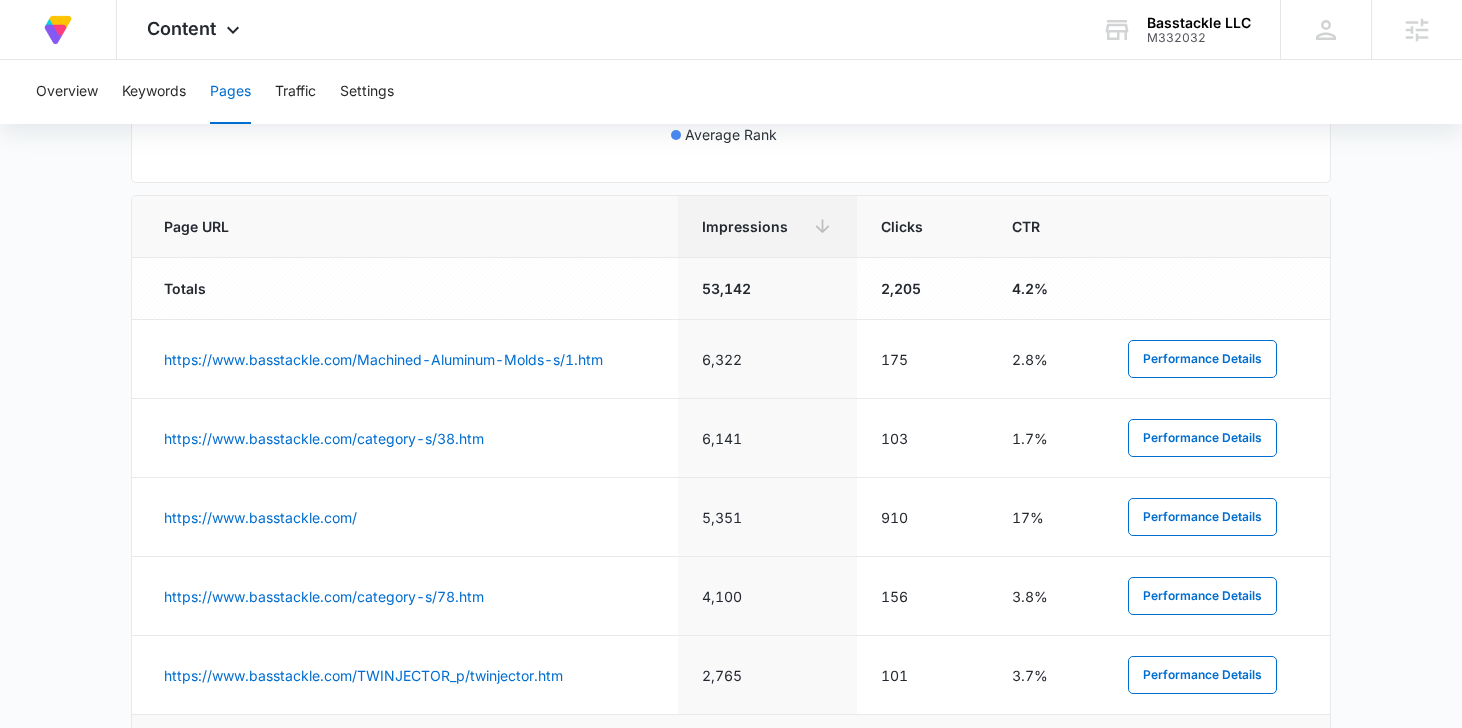 scroll, scrollTop: 769, scrollLeft: 0, axis: vertical 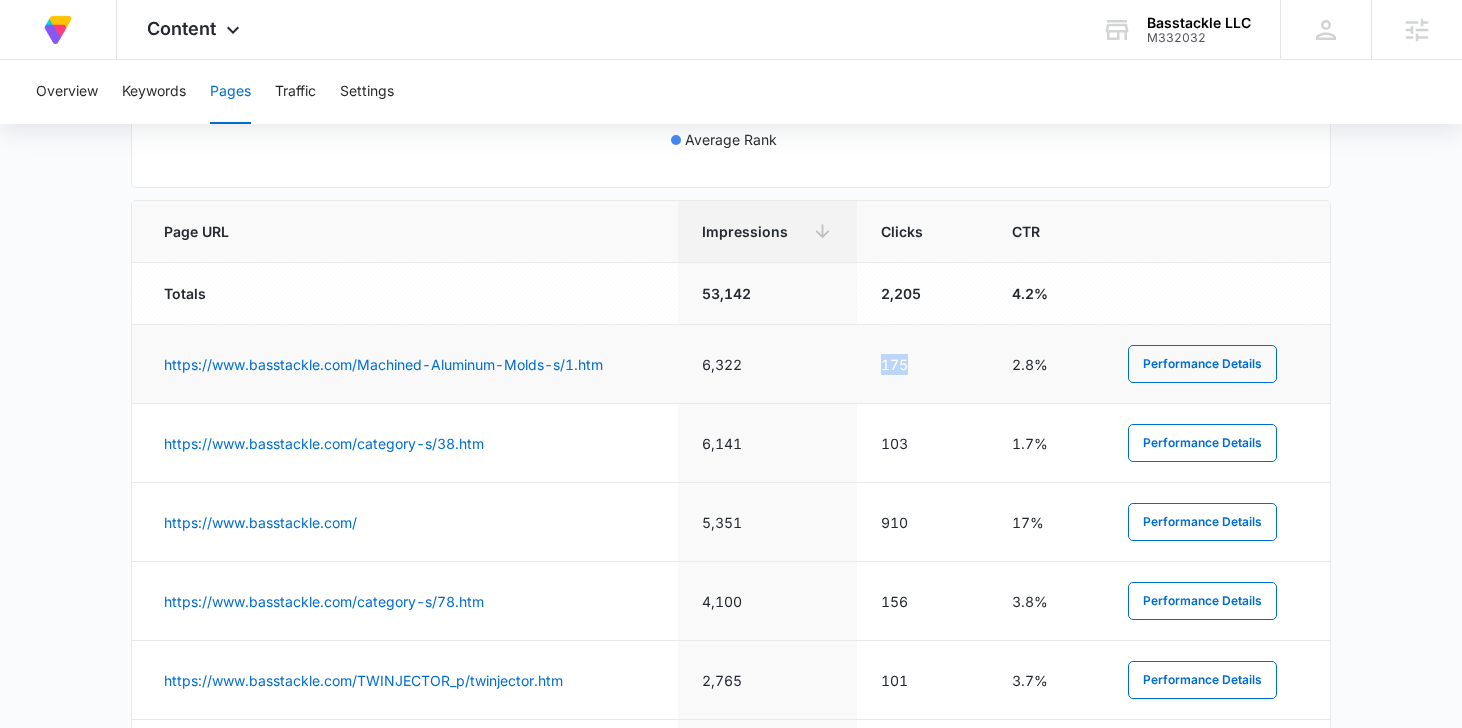 drag, startPoint x: 921, startPoint y: 366, endPoint x: 875, endPoint y: 363, distance: 46.09772 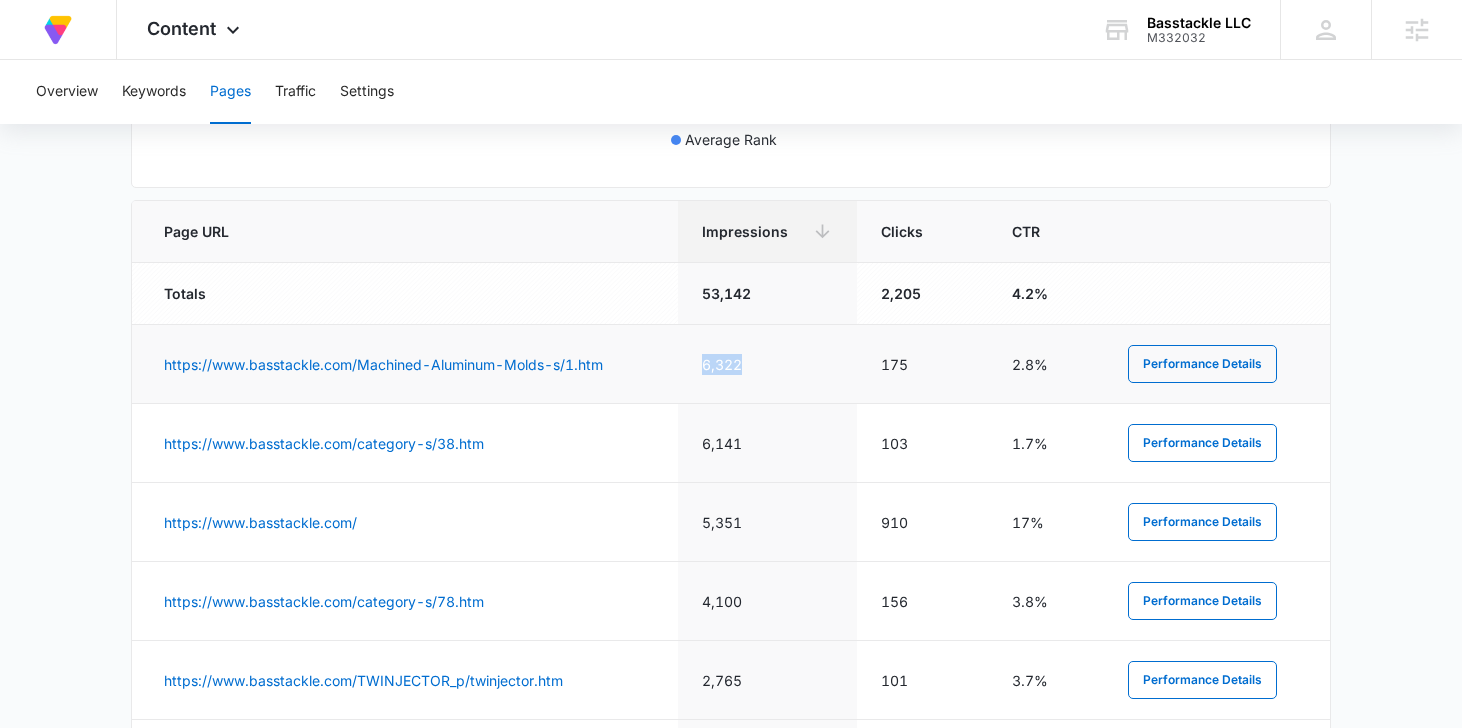 drag, startPoint x: 749, startPoint y: 364, endPoint x: 699, endPoint y: 360, distance: 50.159744 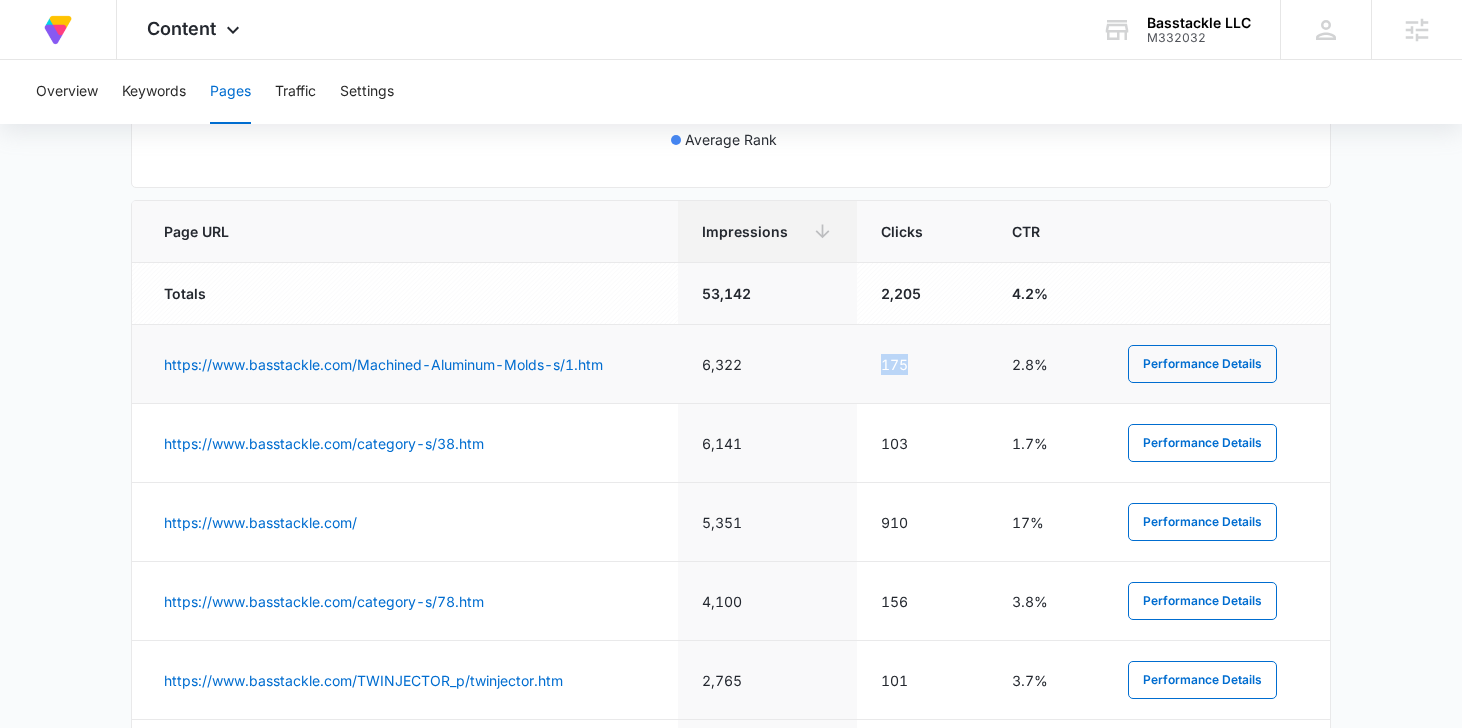 drag, startPoint x: 925, startPoint y: 374, endPoint x: 880, endPoint y: 367, distance: 45.54119 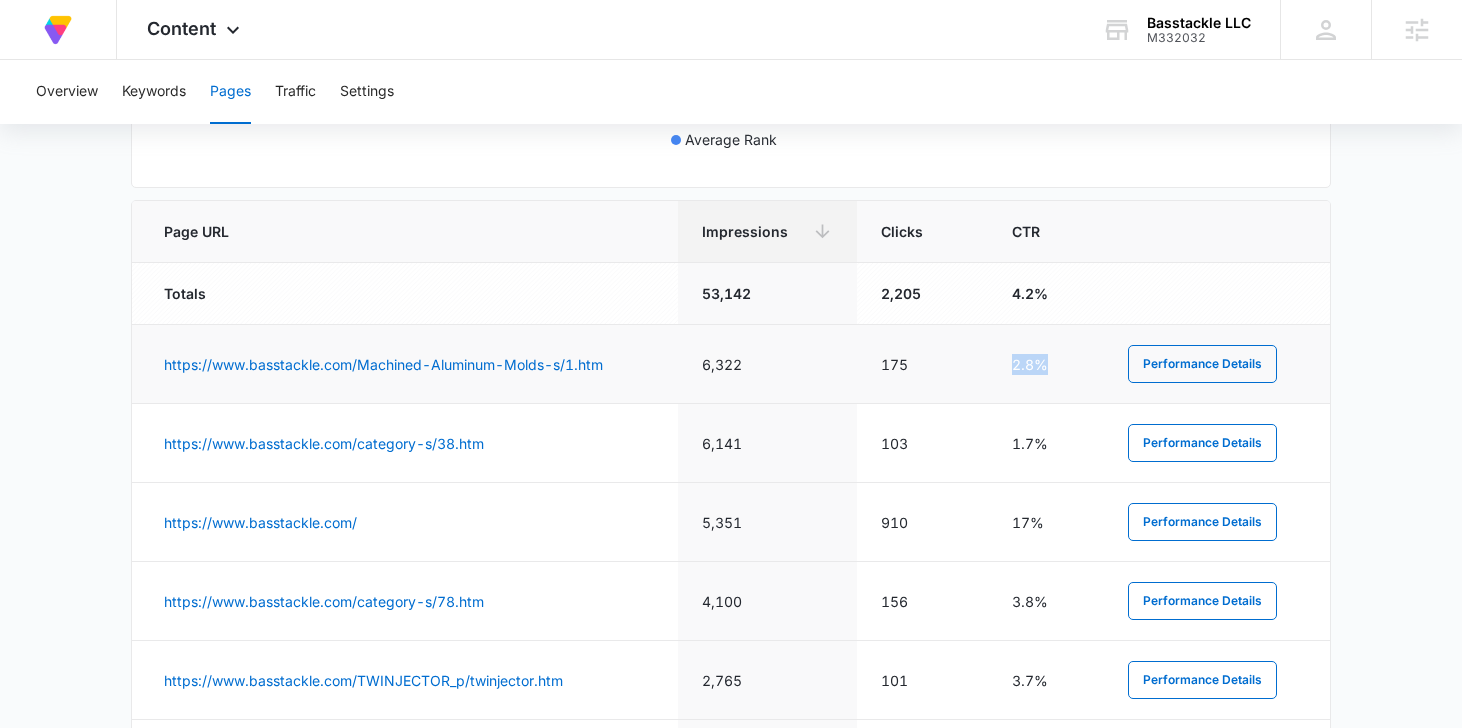 drag, startPoint x: 1063, startPoint y: 364, endPoint x: 977, endPoint y: 358, distance: 86.209045 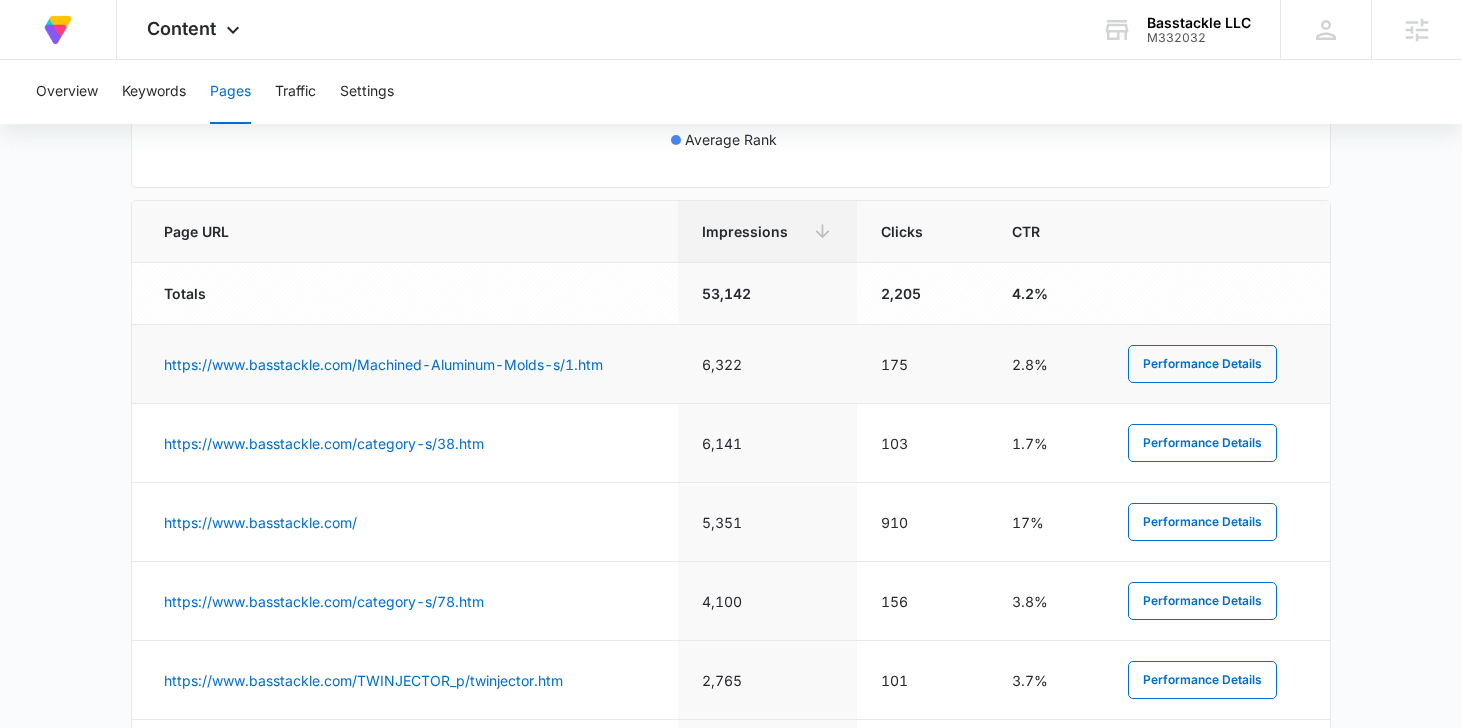 click on "175" at bounding box center [922, 364] 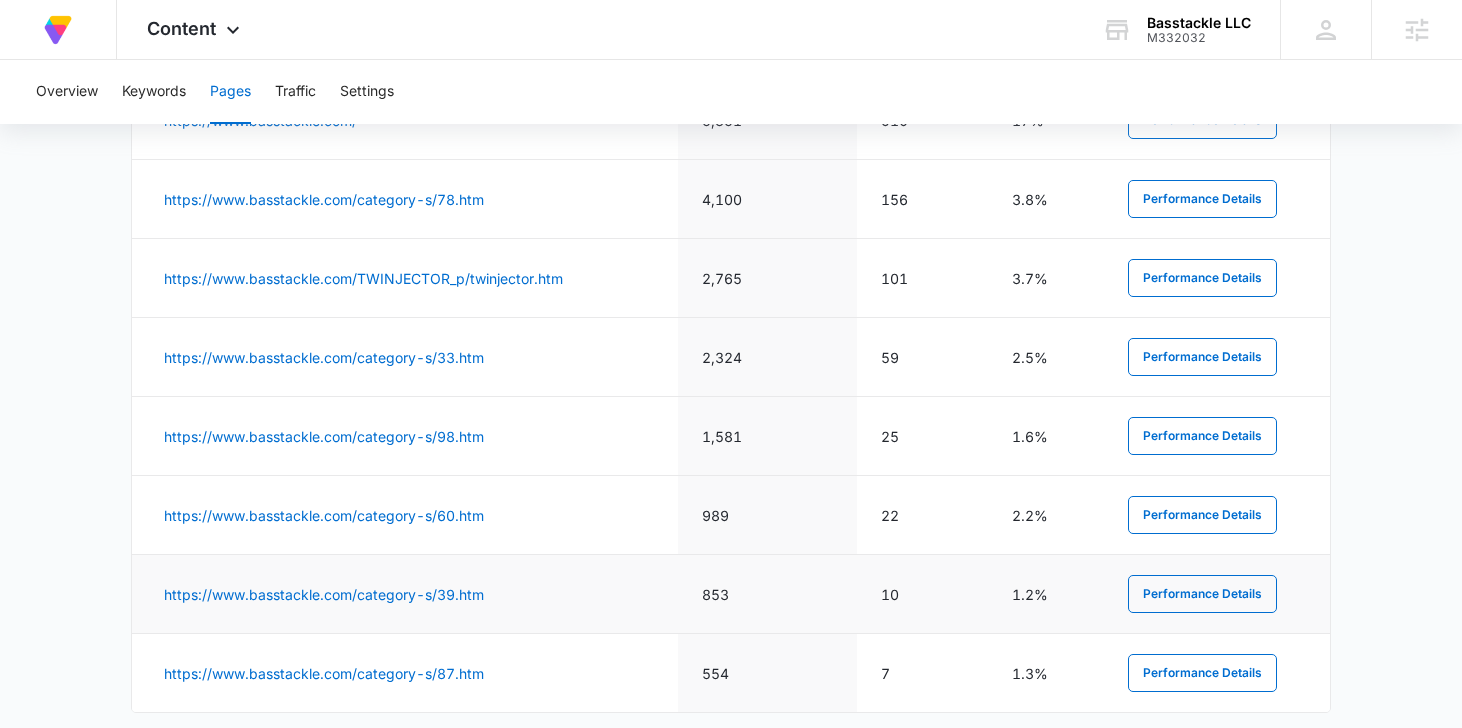 scroll, scrollTop: 1266, scrollLeft: 0, axis: vertical 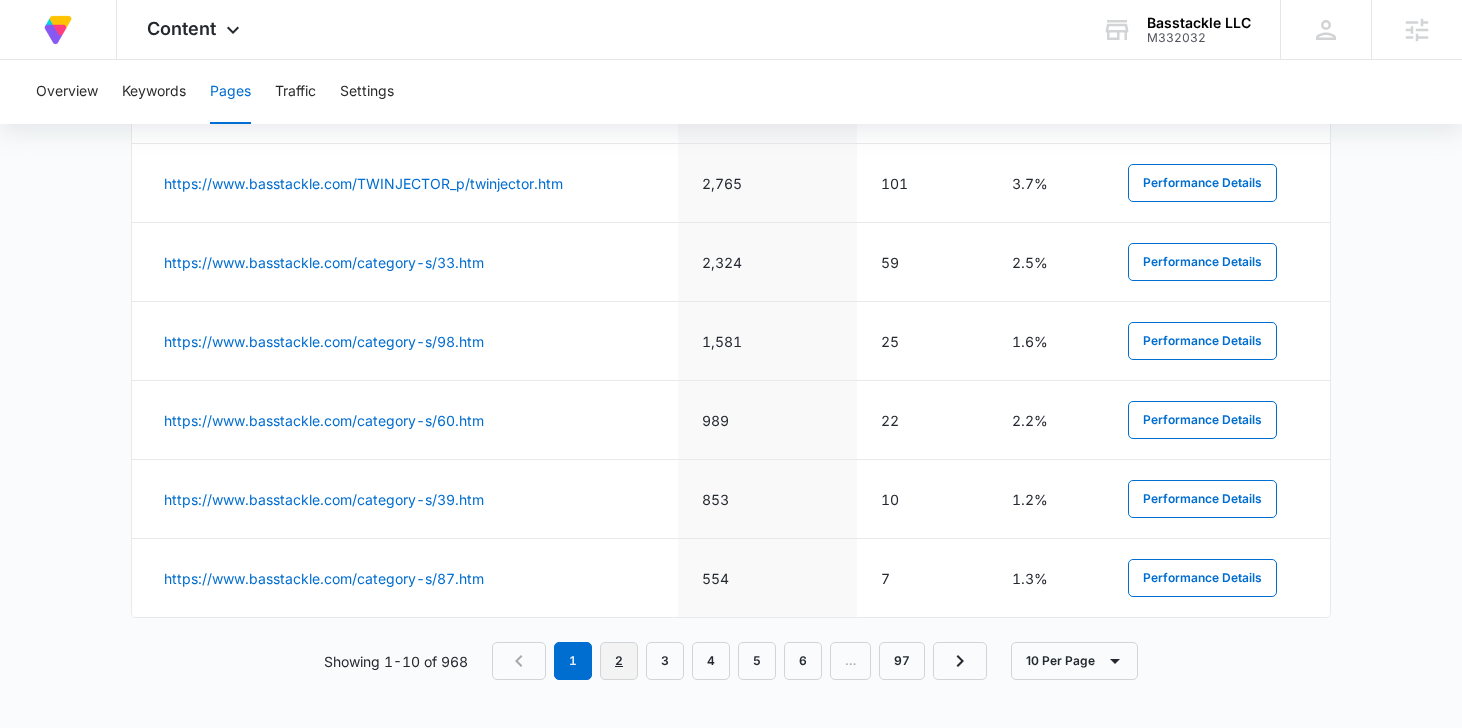 click on "2" at bounding box center (619, 661) 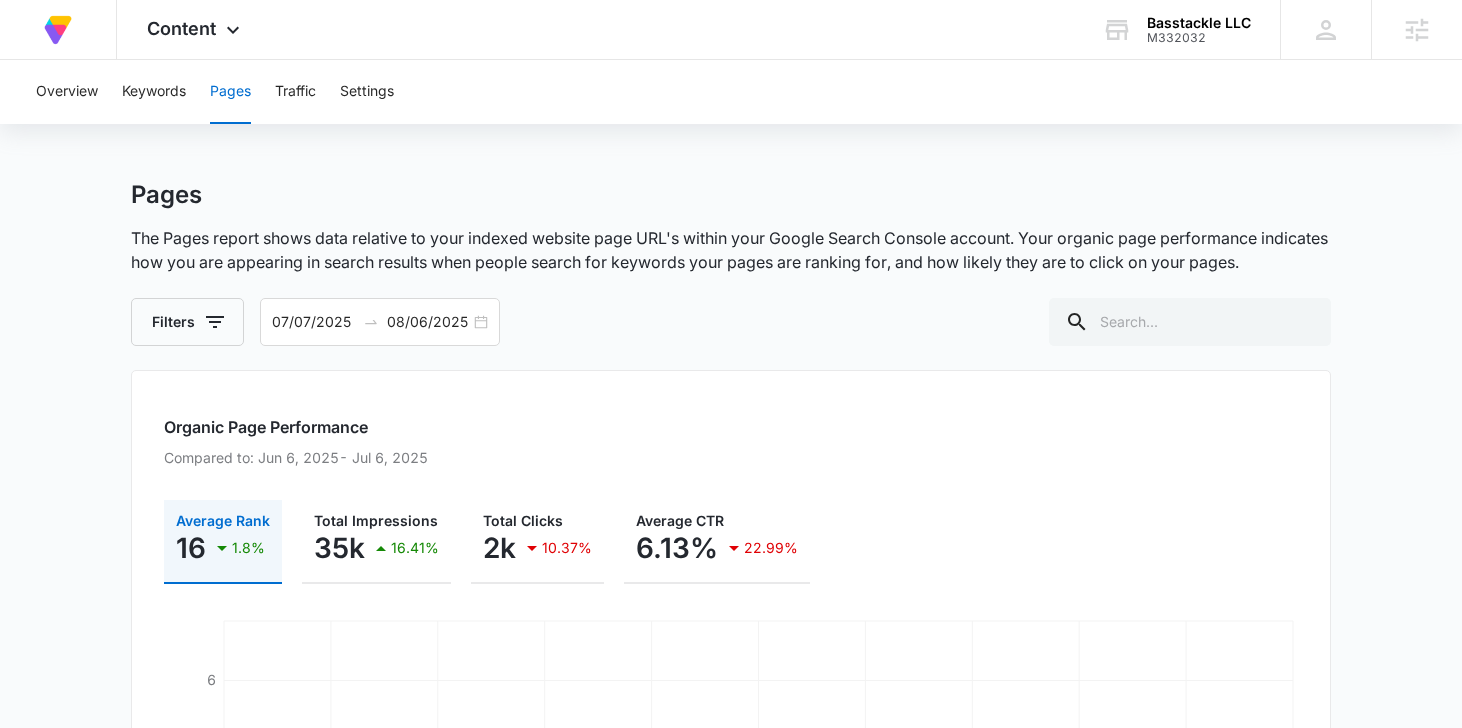 scroll, scrollTop: 0, scrollLeft: 0, axis: both 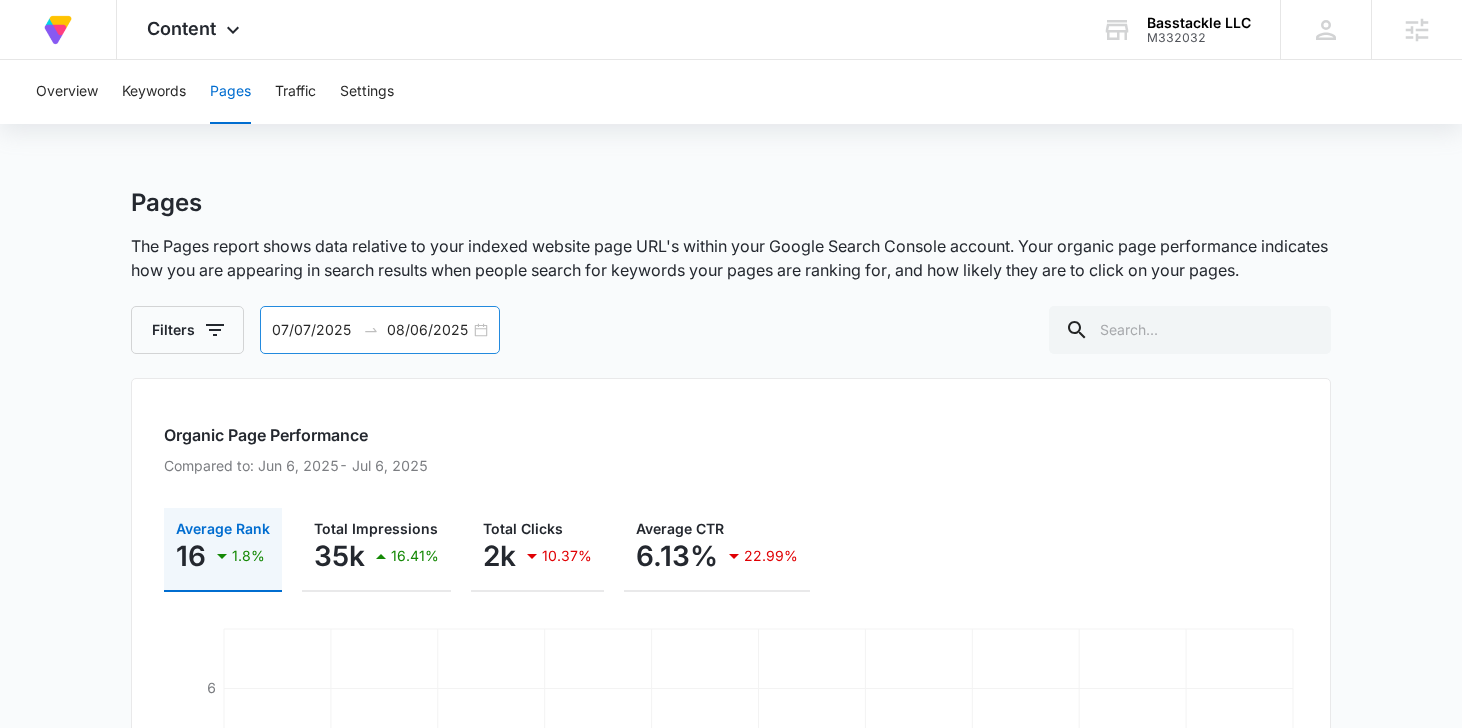 click on "07/07/2025 08/06/2025" at bounding box center (380, 330) 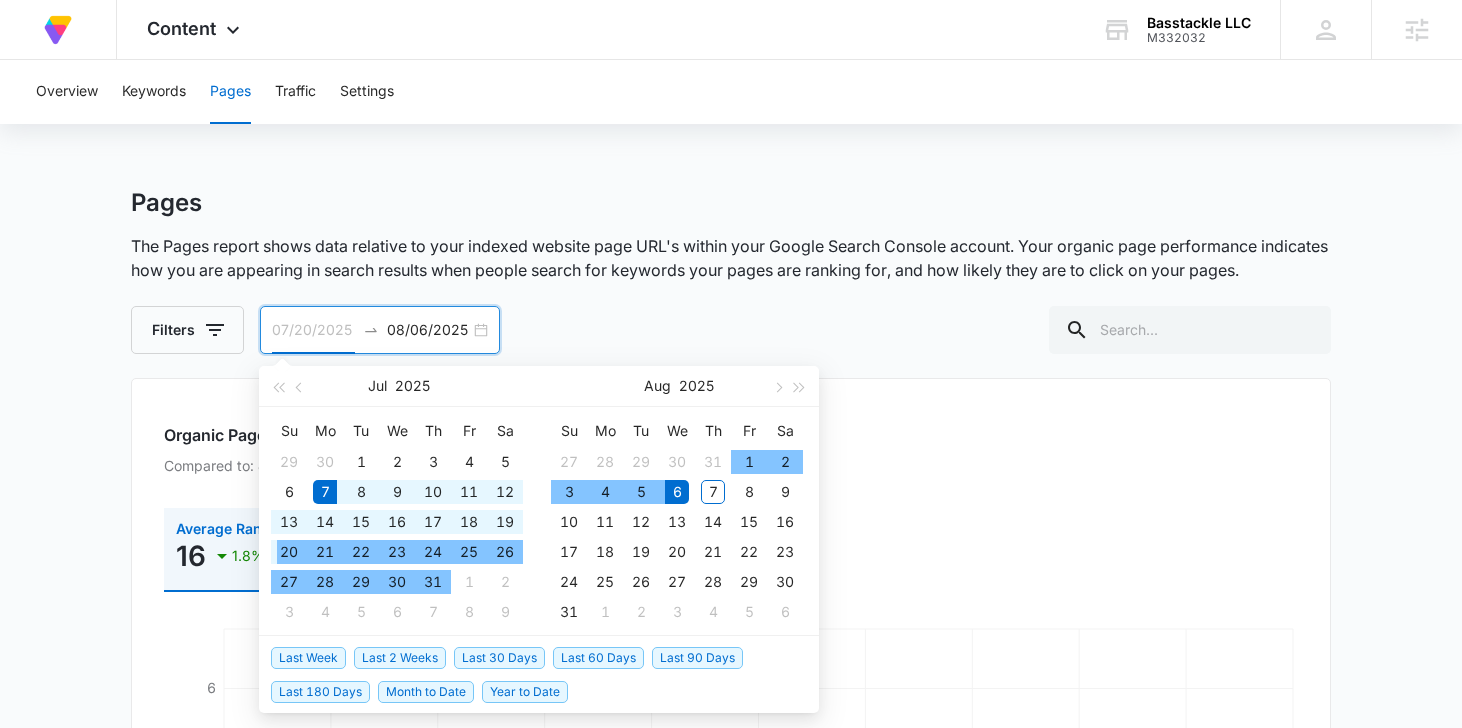 type on "07/07/2025" 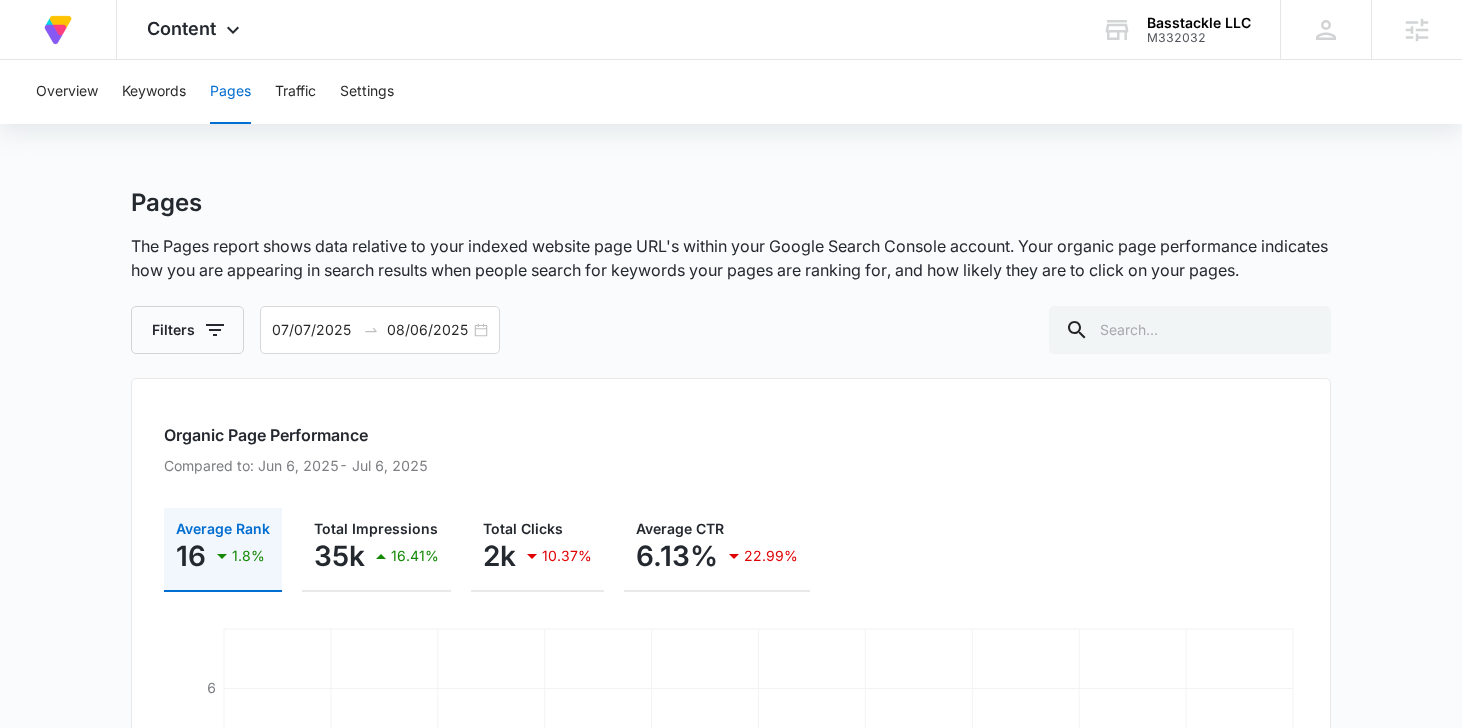 click on "Pages The Pages report shows data relative to your indexed website page URL's within your Google Search Console account. Your organic page performance indicates how you are appearing in search results when people search for keywords your pages are ranking for, and how likely they are to click on your pages. Filters 07/07/2025 08/06/2025 Jul 2025 Su Mo Tu We Th Fr Sa 29 30 1 2 3 4 5 6 7 8 9 10 11 12 13 14 15 16 17 18 19 20 21 22 23 24 25 26 27 28 29 30 31 1 2 3 4 5 6 7 8 9 Aug 2025 Su Mo Tu We Th Fr Sa 27 28 29 30 31 1 2 3 4 5 6 7 8 9 10 11 12 13 14 15 16 17 18 19 20 21 22 23 24 25 26 27 28 29 30 31 1 2 3 4 5 6 Last  Week Last 2 Weeks Last 30 Days Last 60 Days Last 90 Days Last 180 Days Month to Date Year to Date Organic Page Performance Compared to:   Jun 6, 2025  -   Jul 6, 2025 Average Rank 16 1.8%  Total Impressions 35k 16.41%  Total Clicks 2k 10.37%  Average CTR 6.13% 22.99%  Jul 7 Jul 10 Jul 13 Jul 16 Jul 19 Jul 22 Jul 25 Jul 28 Jul 31 Aug 3 Aug 6 6 12 18 24 Average Rank Page URL Impressions Clicks CTR 0" at bounding box center (731, 1091) 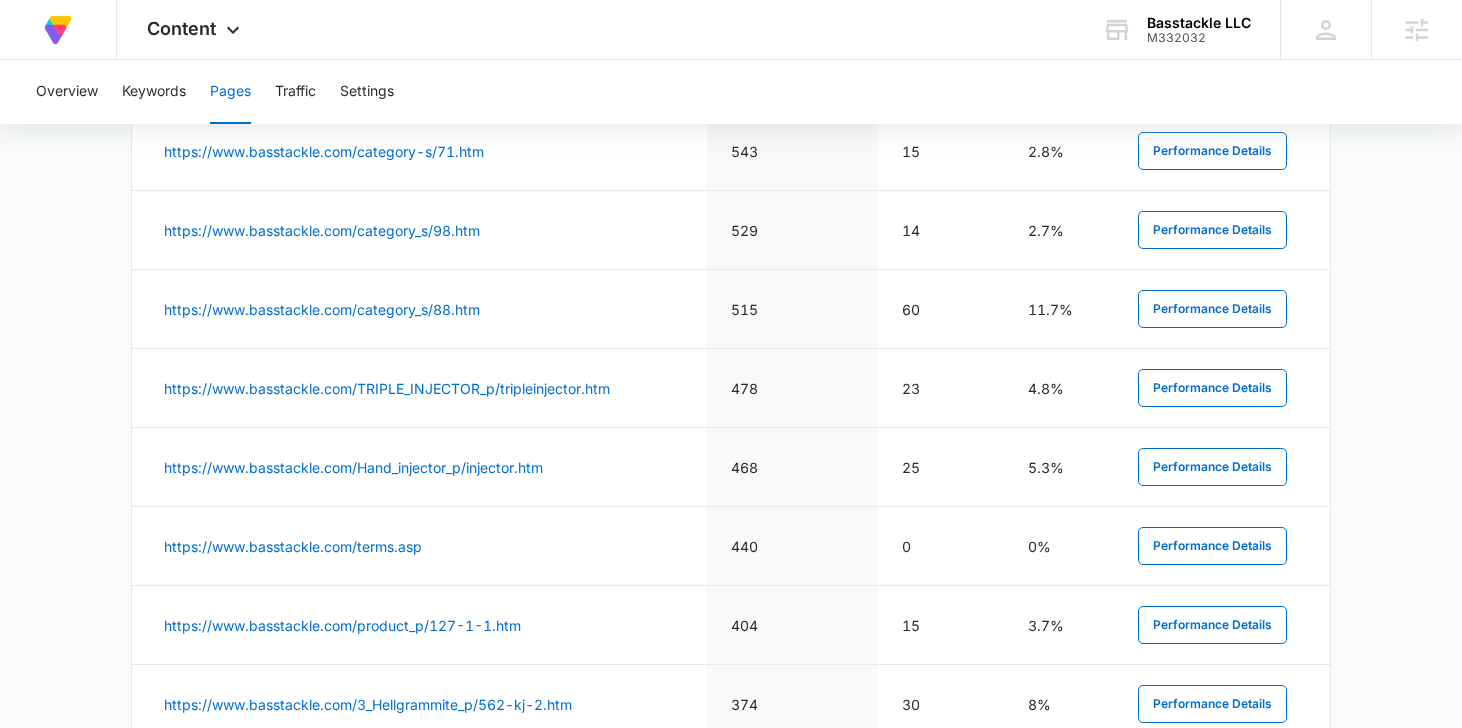 scroll, scrollTop: 1266, scrollLeft: 0, axis: vertical 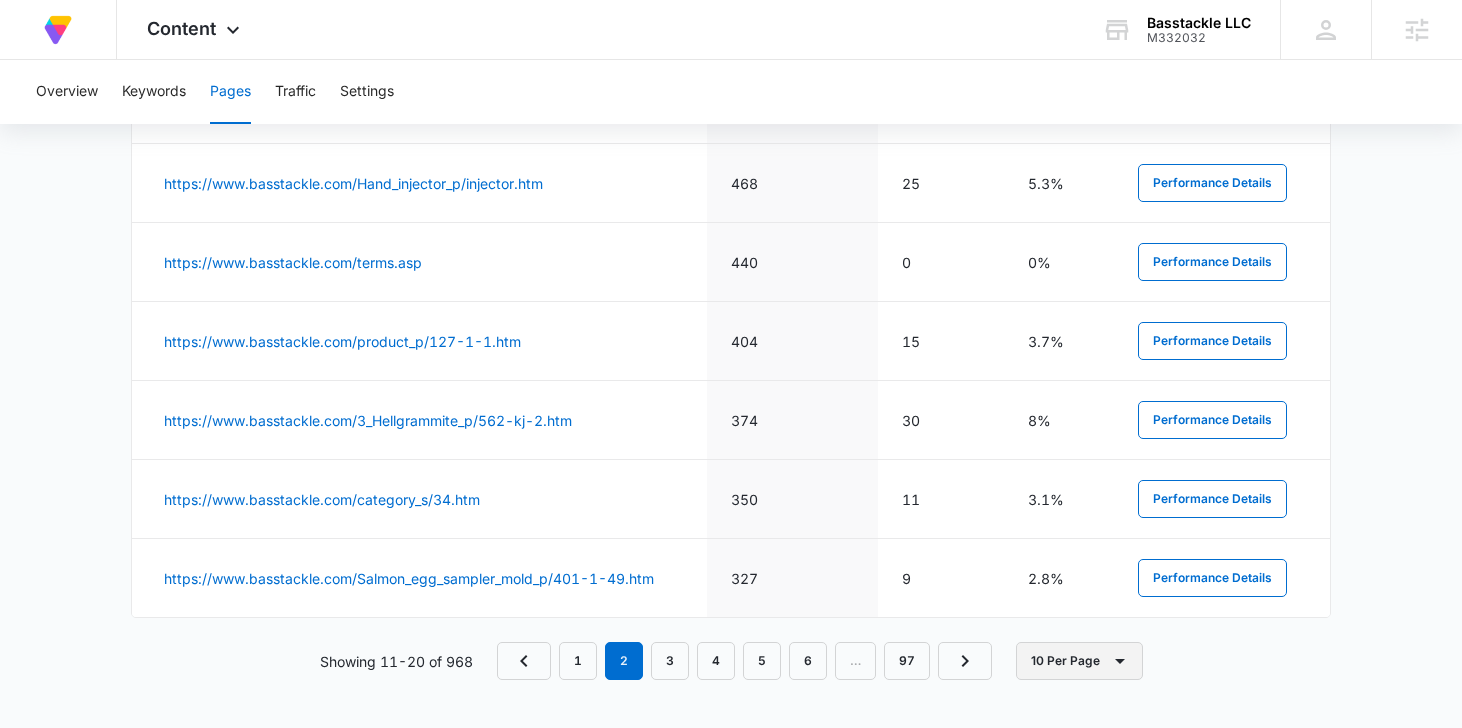 click 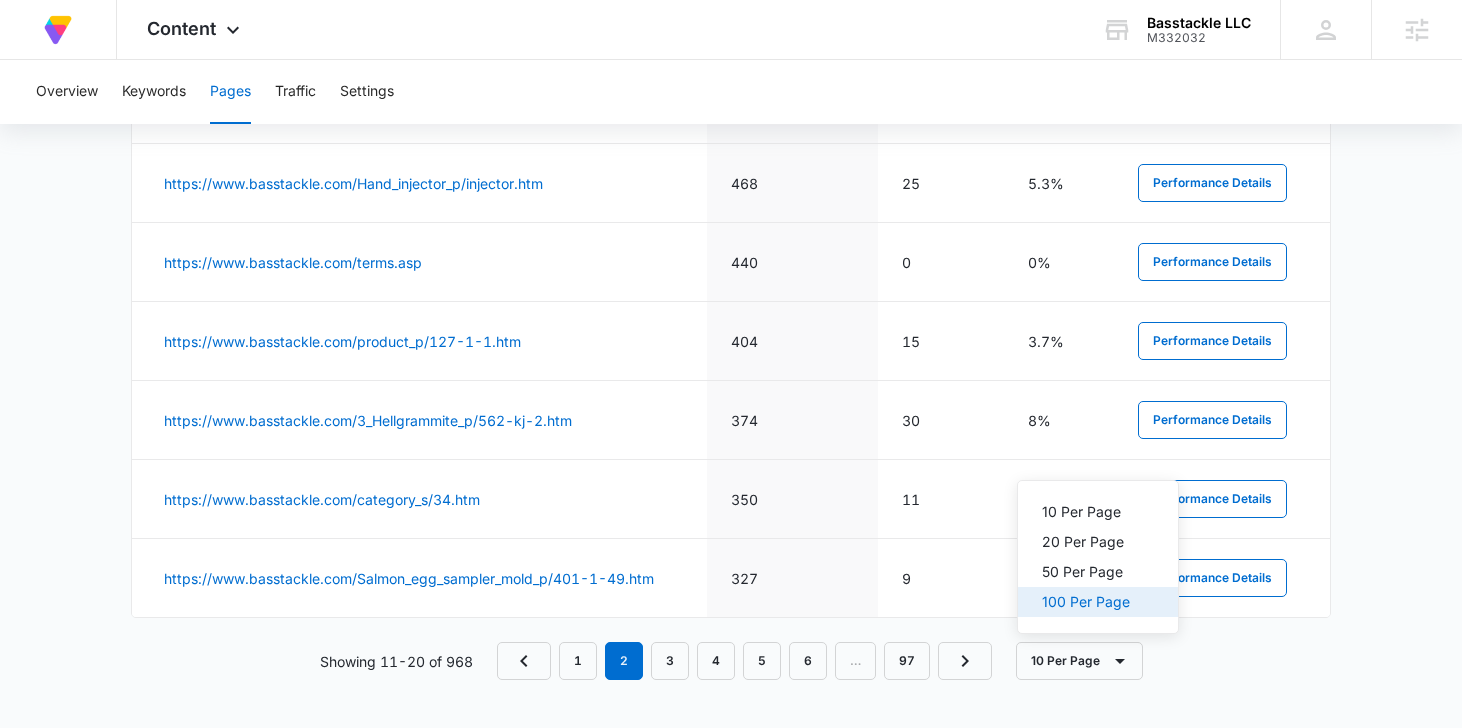 click on "100   Per Page" at bounding box center [1086, 602] 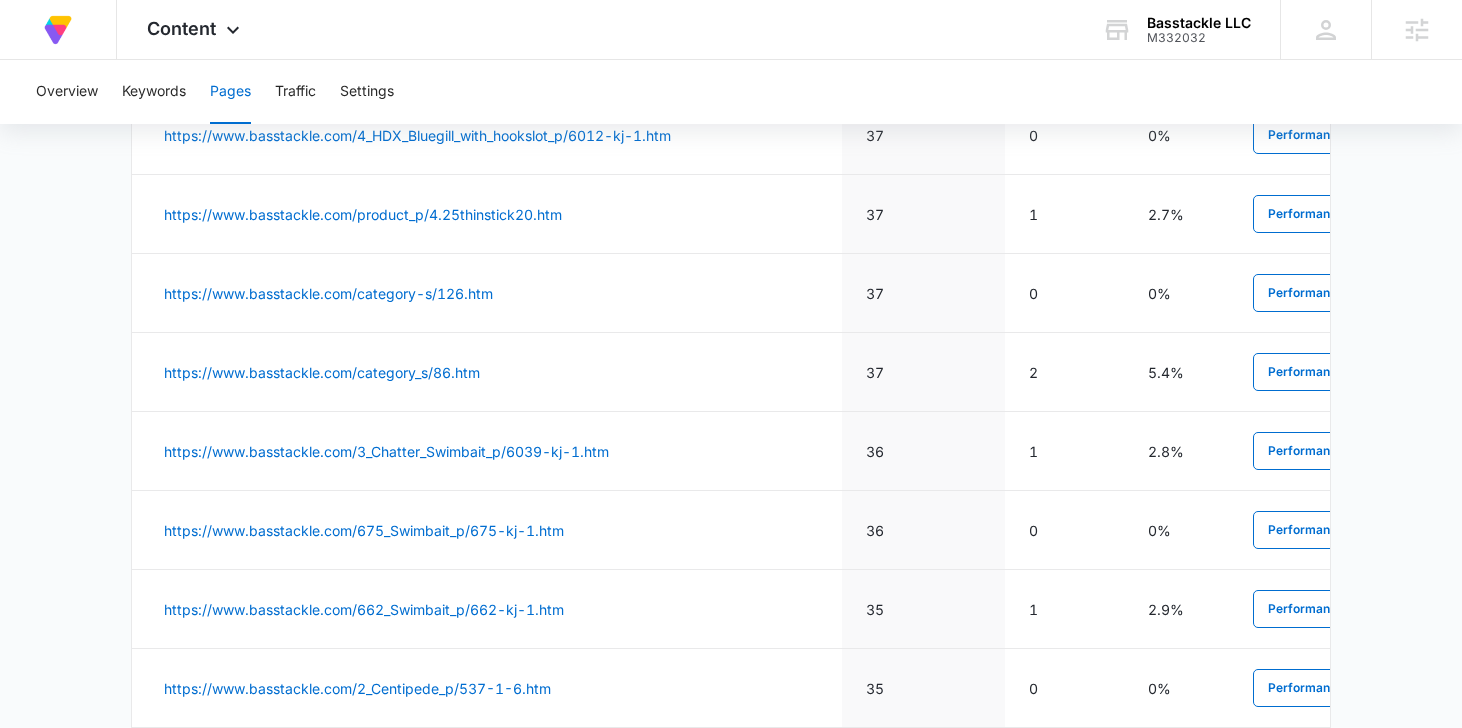 scroll, scrollTop: 3936, scrollLeft: 0, axis: vertical 